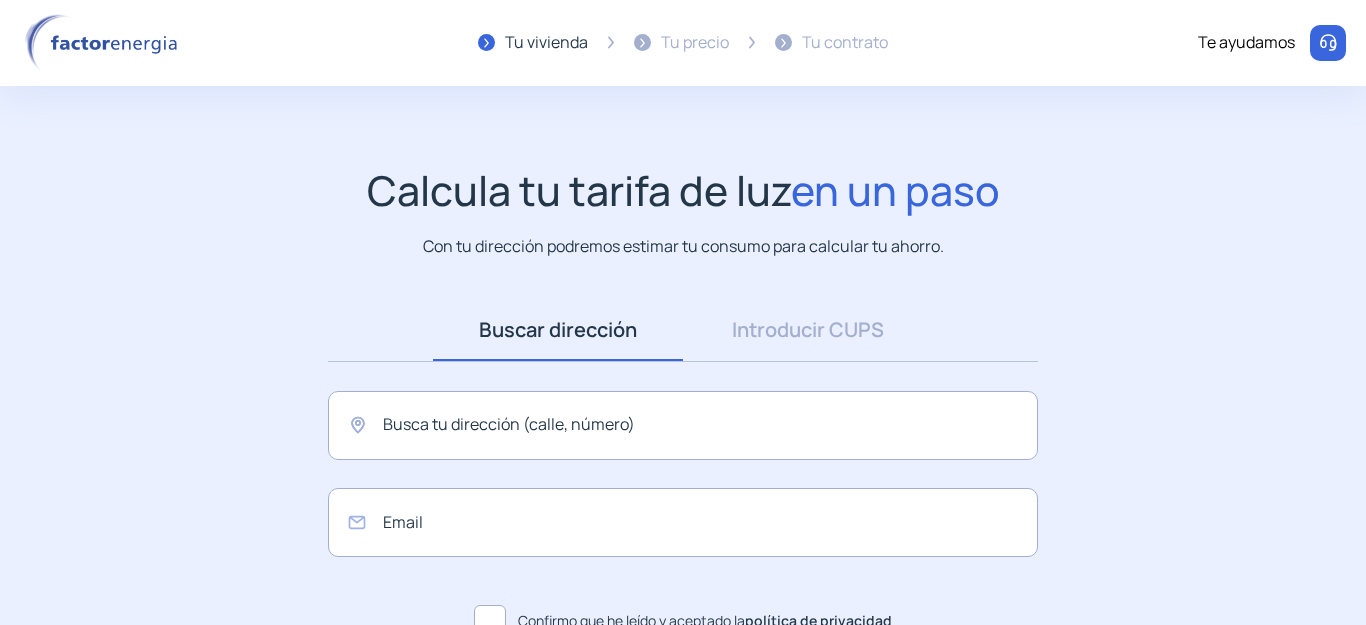 scroll, scrollTop: 0, scrollLeft: 0, axis: both 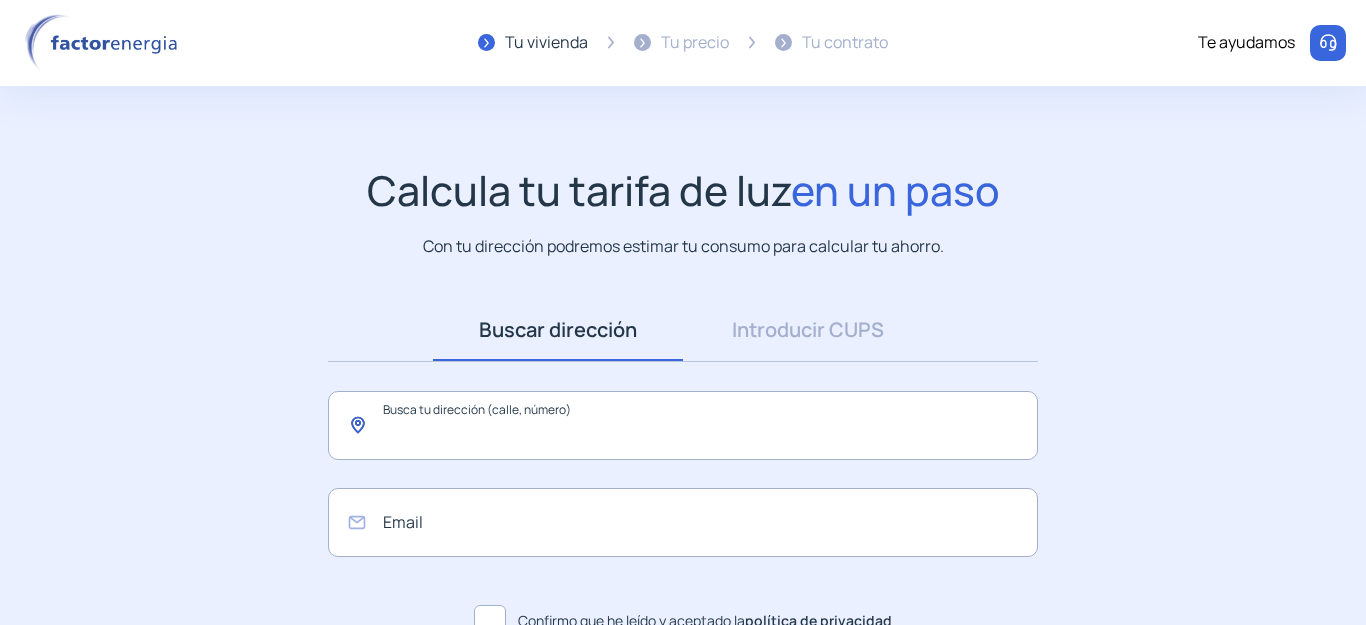 click 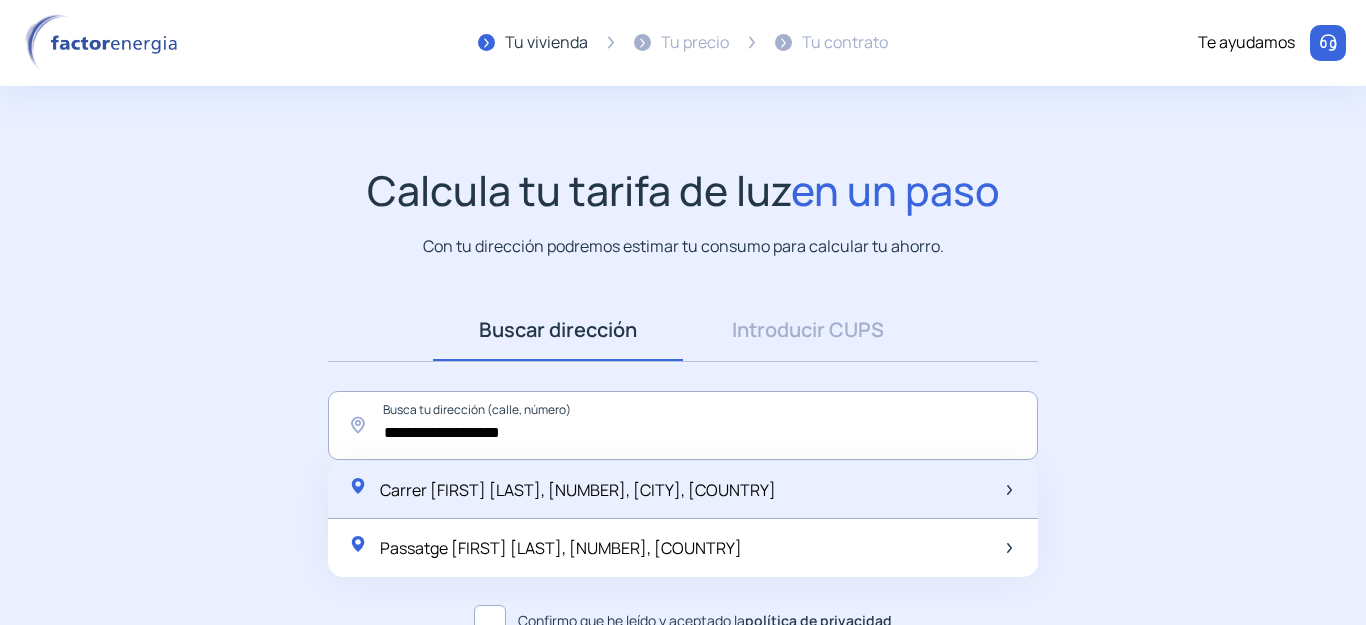 click on "[STREET] [FIRST] [LAST], [NUMBER], [CITY], [COUNTRY]" 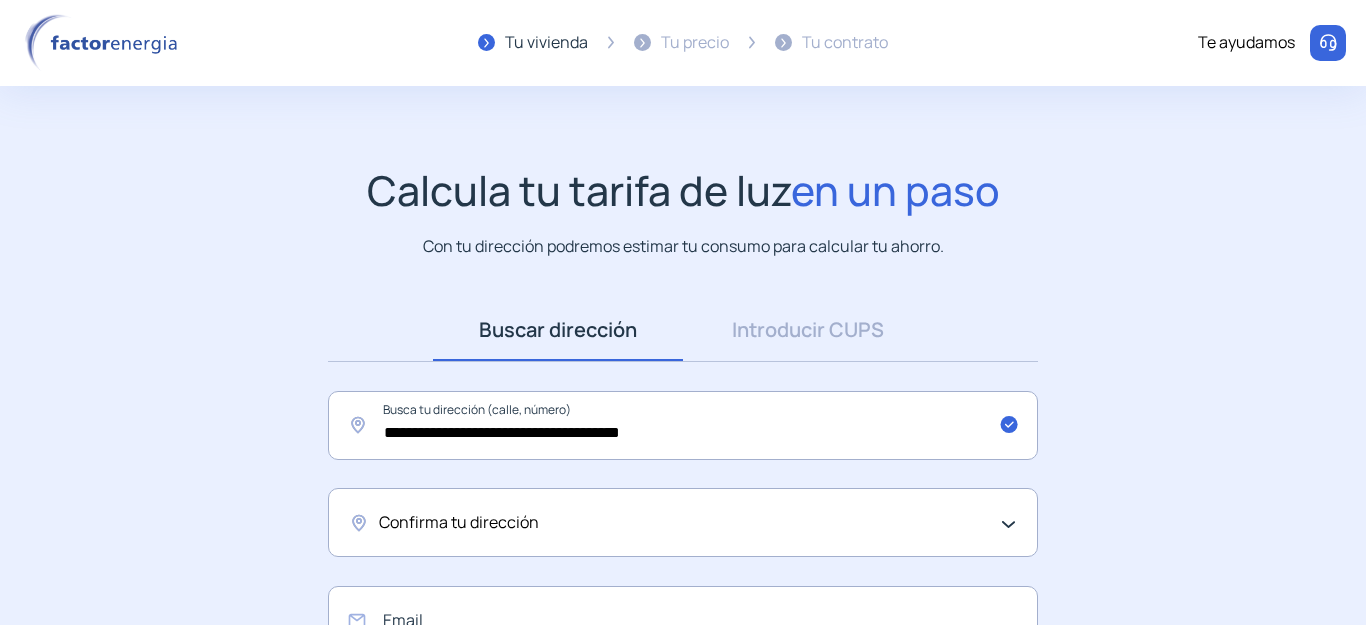 click on "Confirma tu dirección" 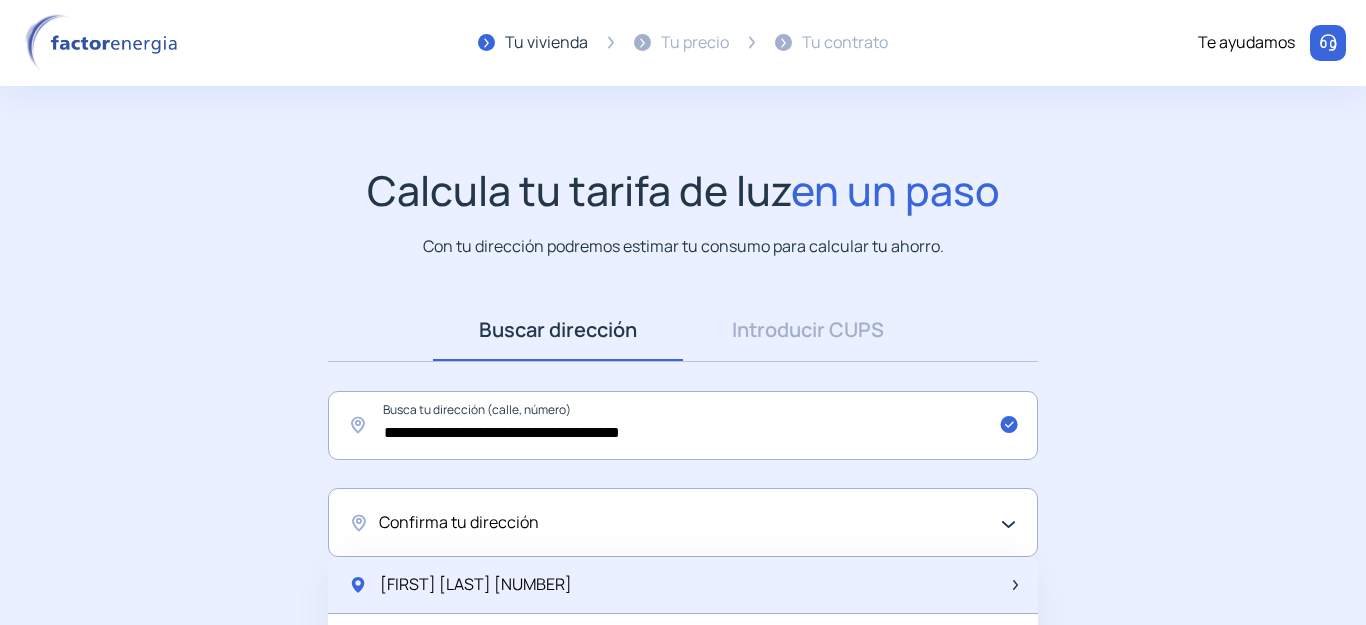 click on "[FIRST] [LAST] [NUMBER]" 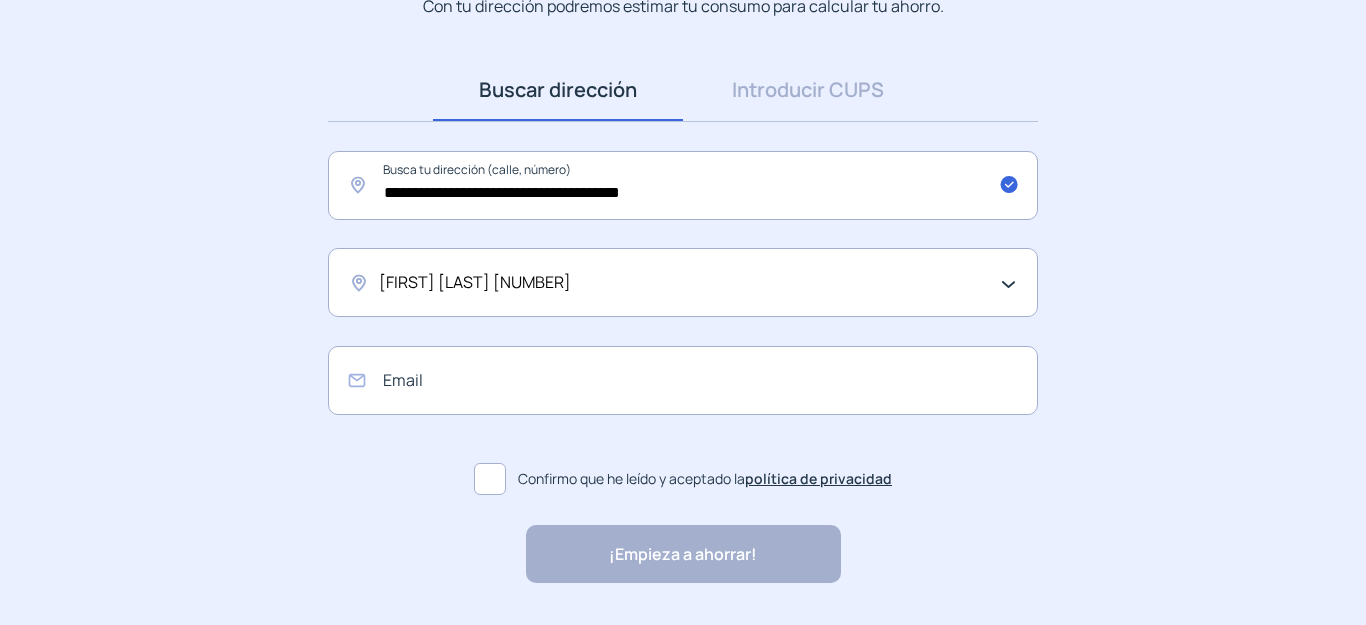 scroll, scrollTop: 200, scrollLeft: 0, axis: vertical 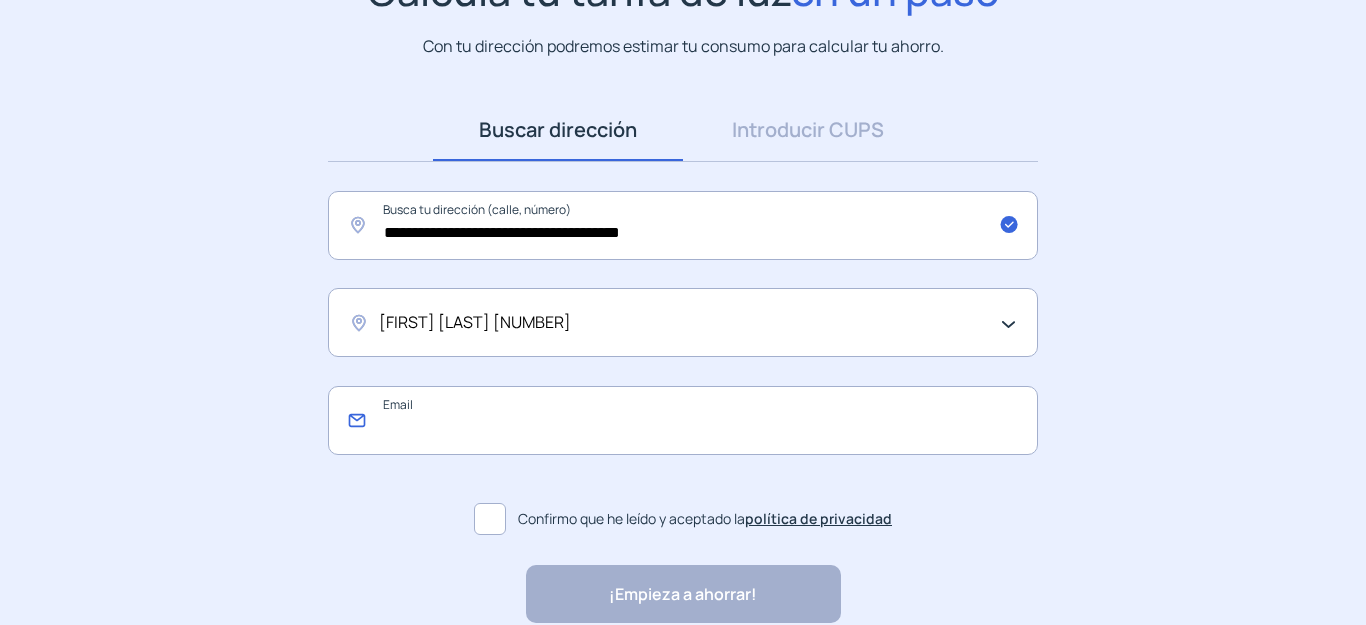 click 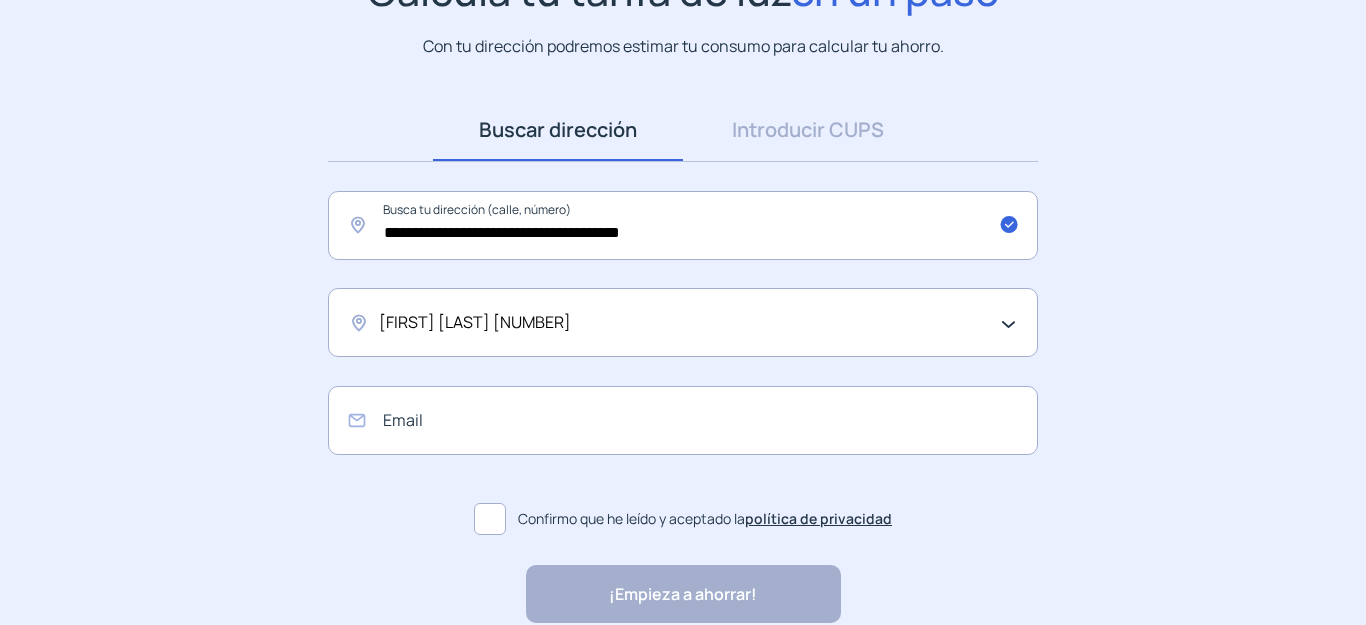 click 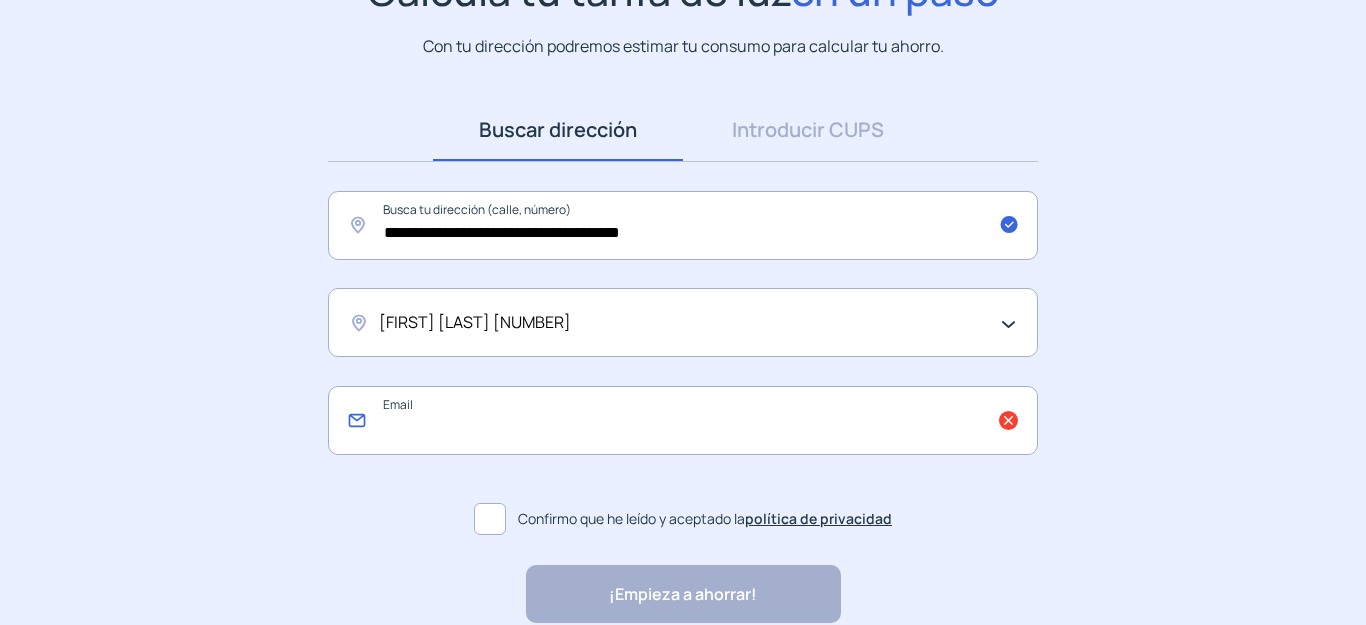 click 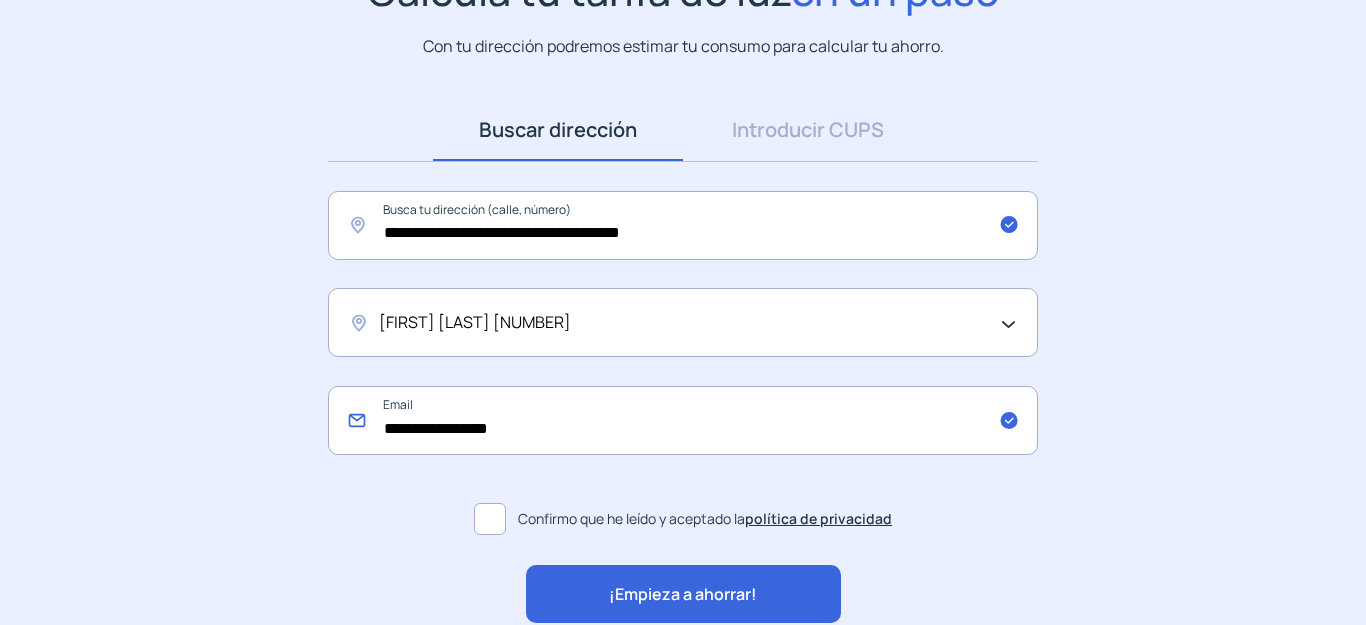 type on "**********" 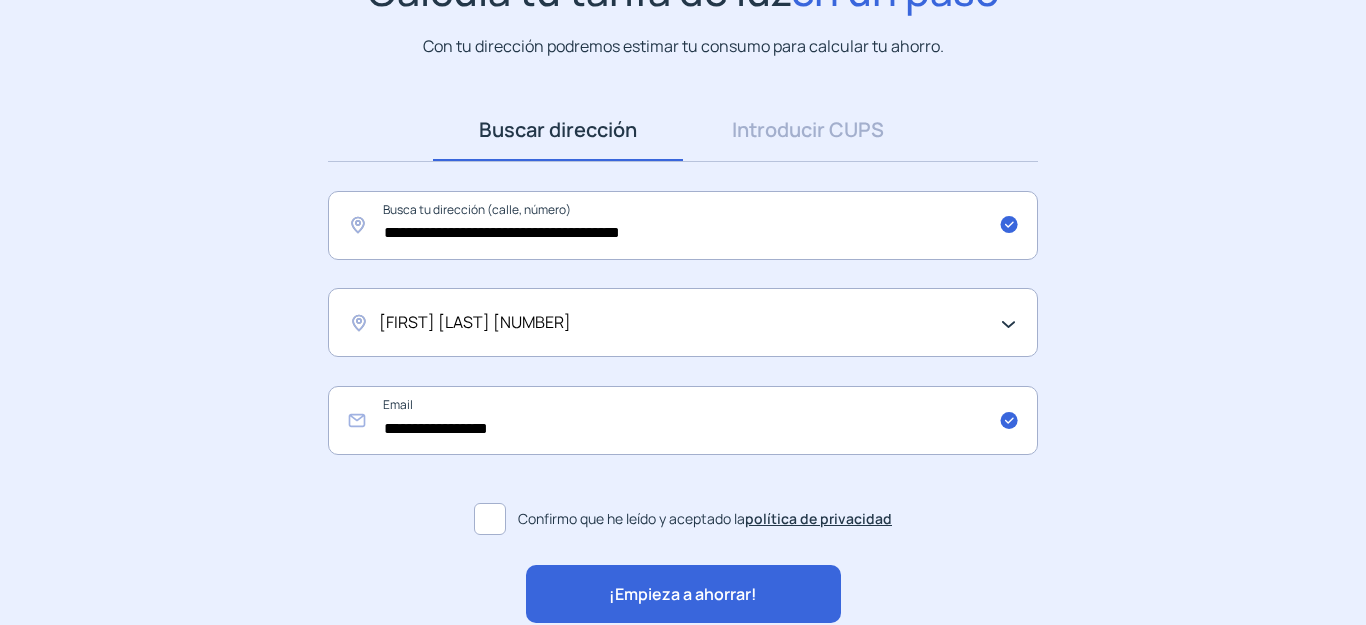 scroll, scrollTop: 278, scrollLeft: 0, axis: vertical 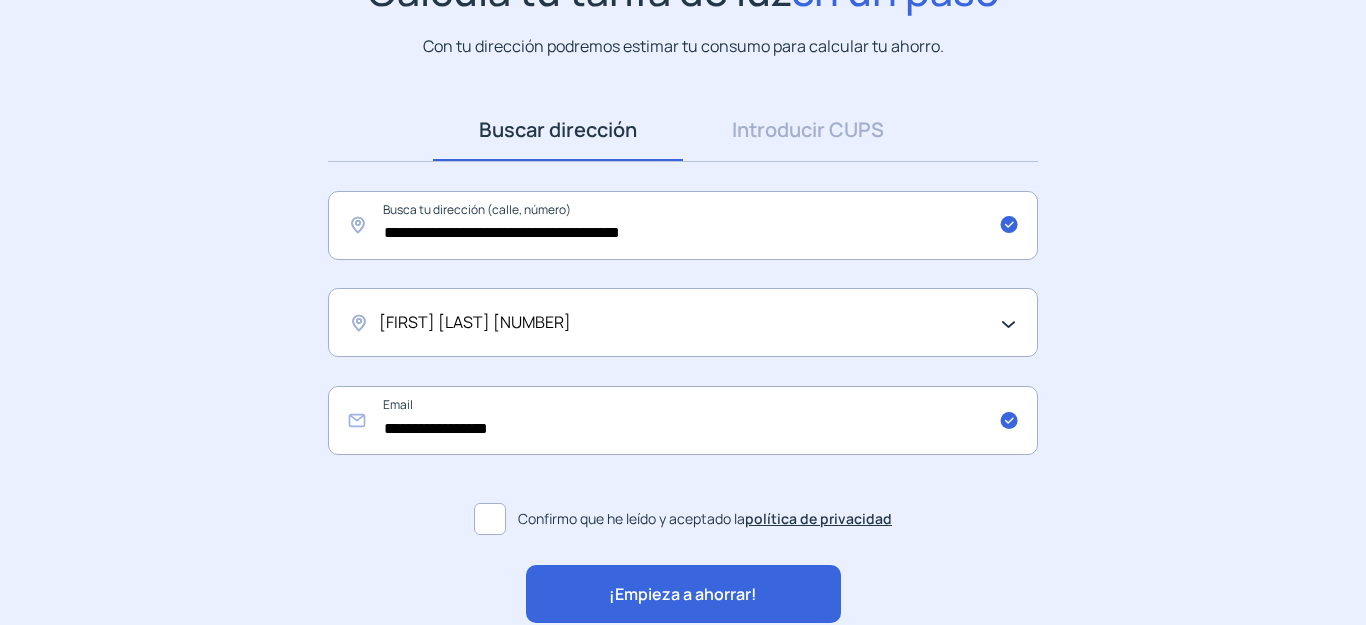 click on "¡Empieza a ahorrar!" 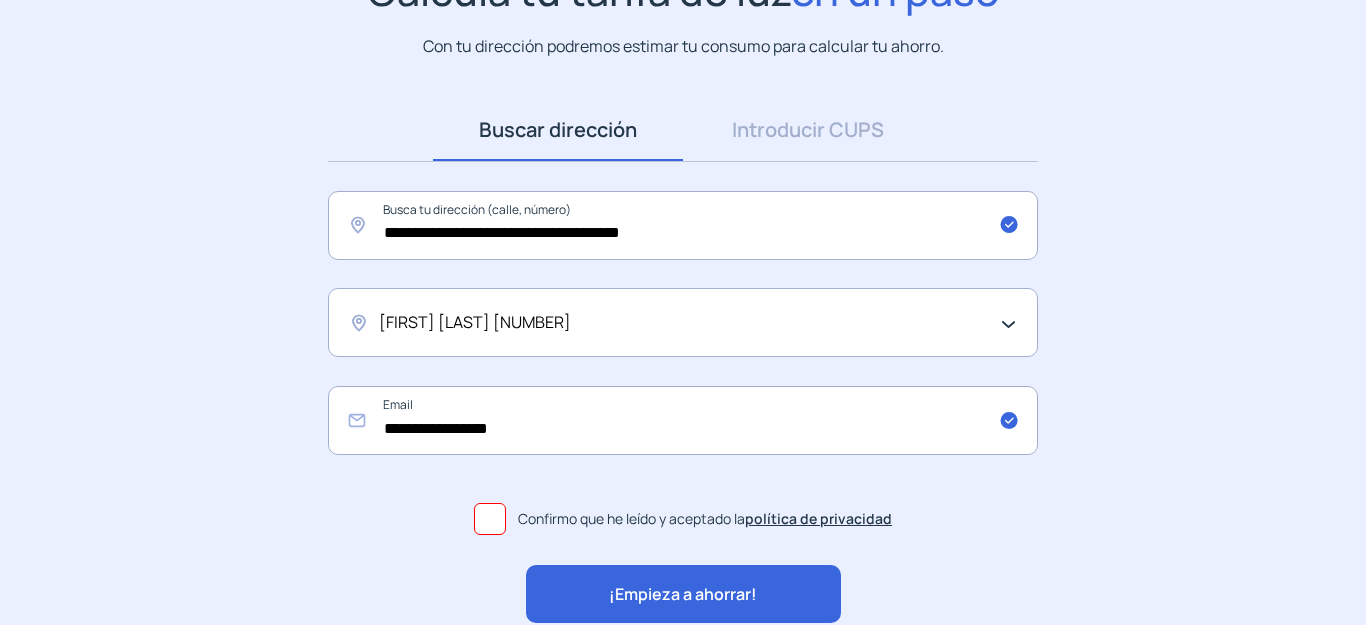 scroll, scrollTop: 0, scrollLeft: 0, axis: both 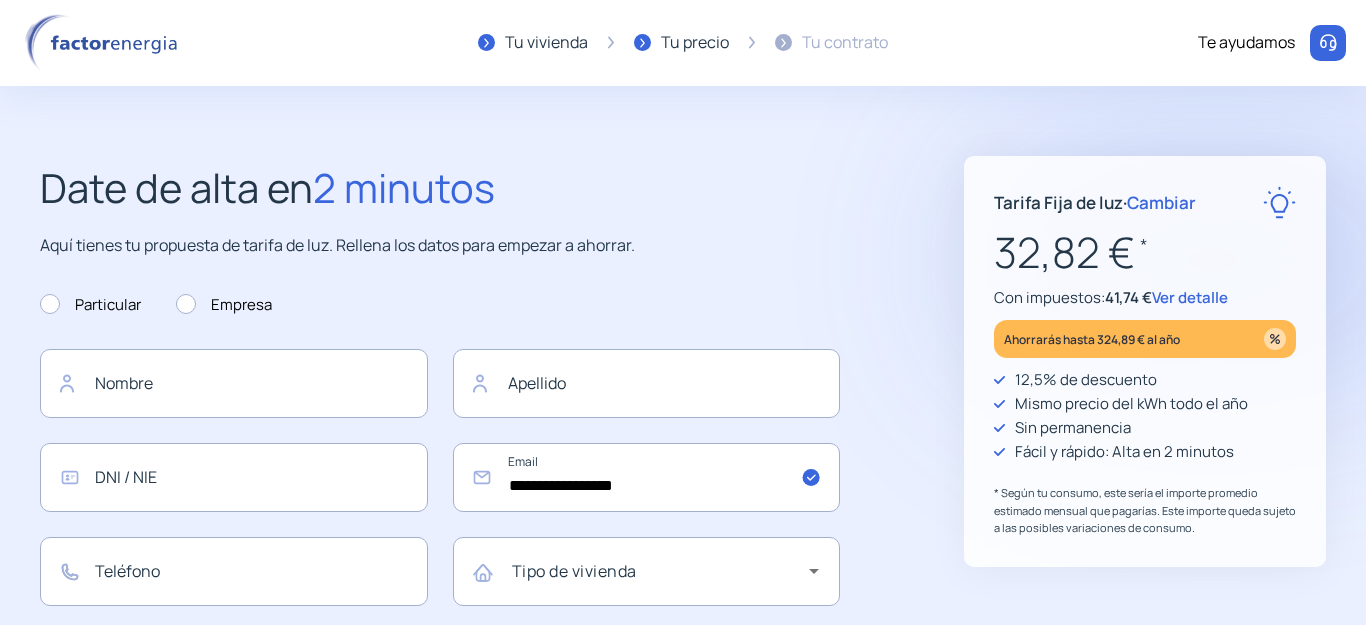 click on "Tu precio" 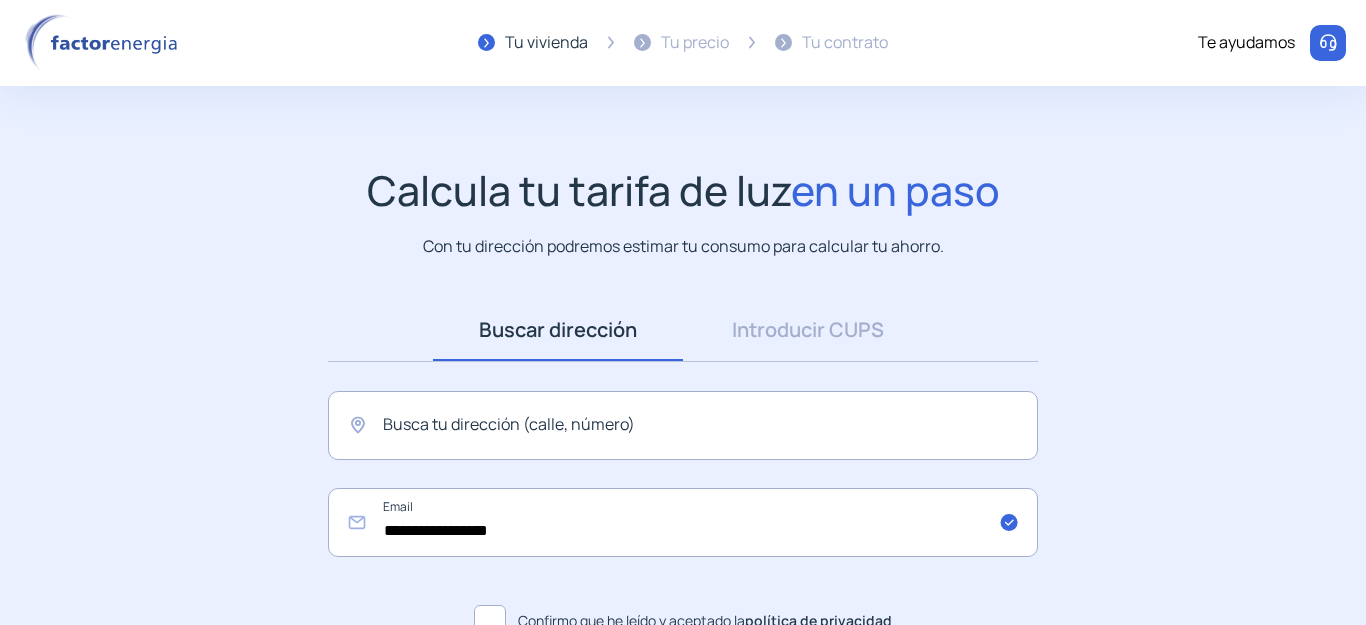scroll, scrollTop: 0, scrollLeft: 0, axis: both 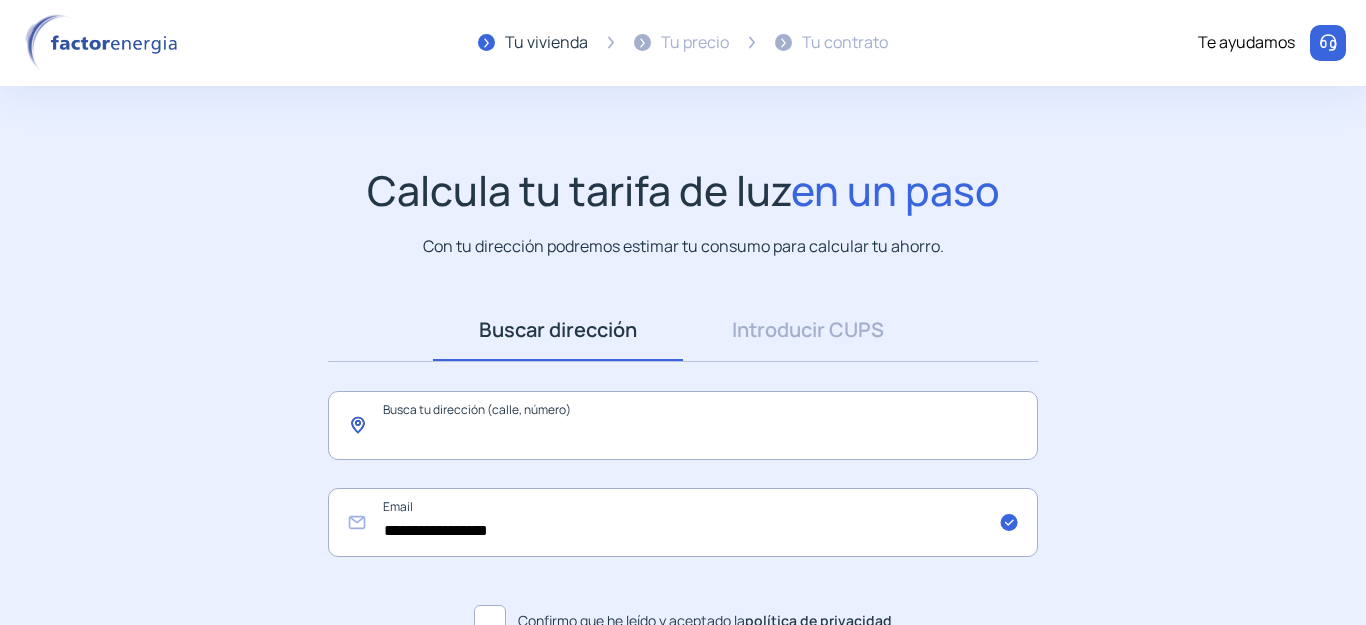 click 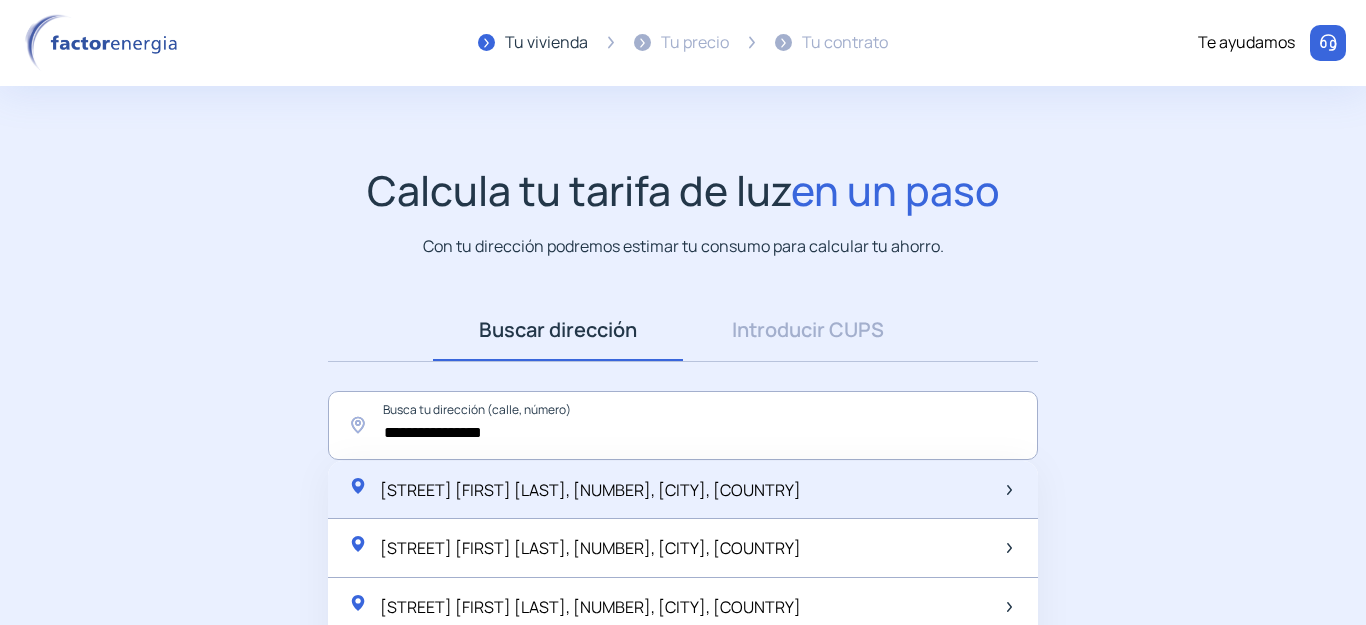 click on "[STREET] [FIRST] [LAST], [NUMBER], [CITY], [COUNTRY]" 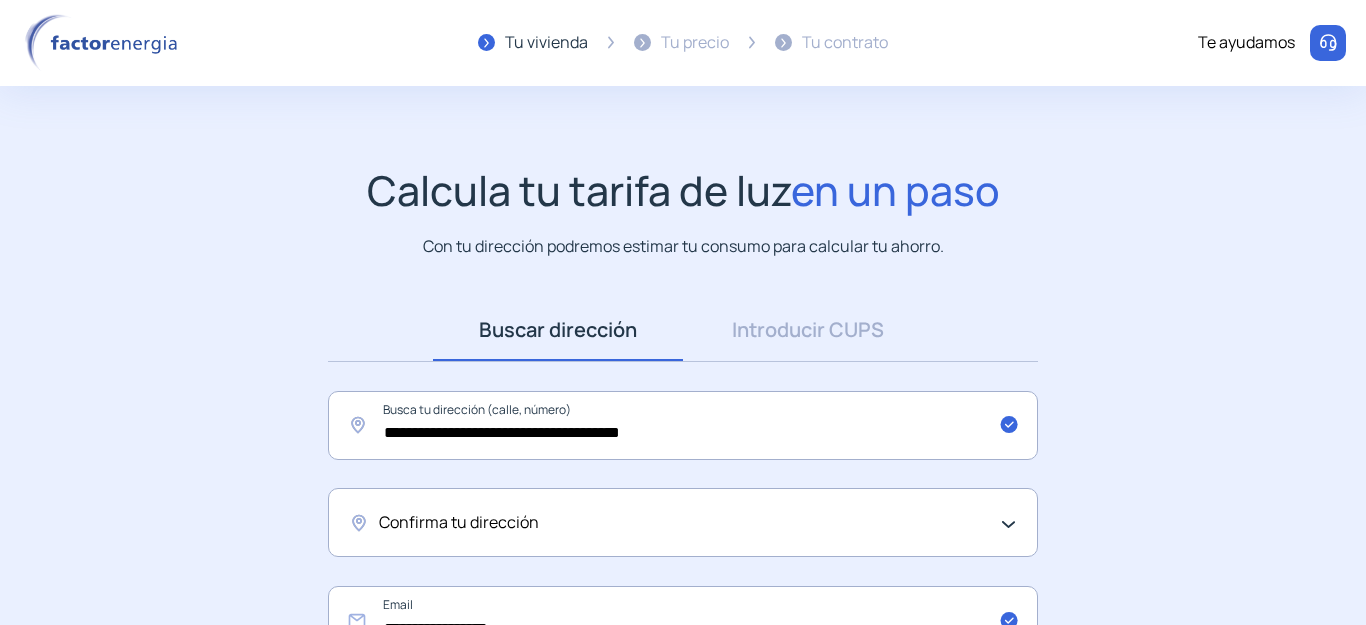 click on "Confirma tu dirección" 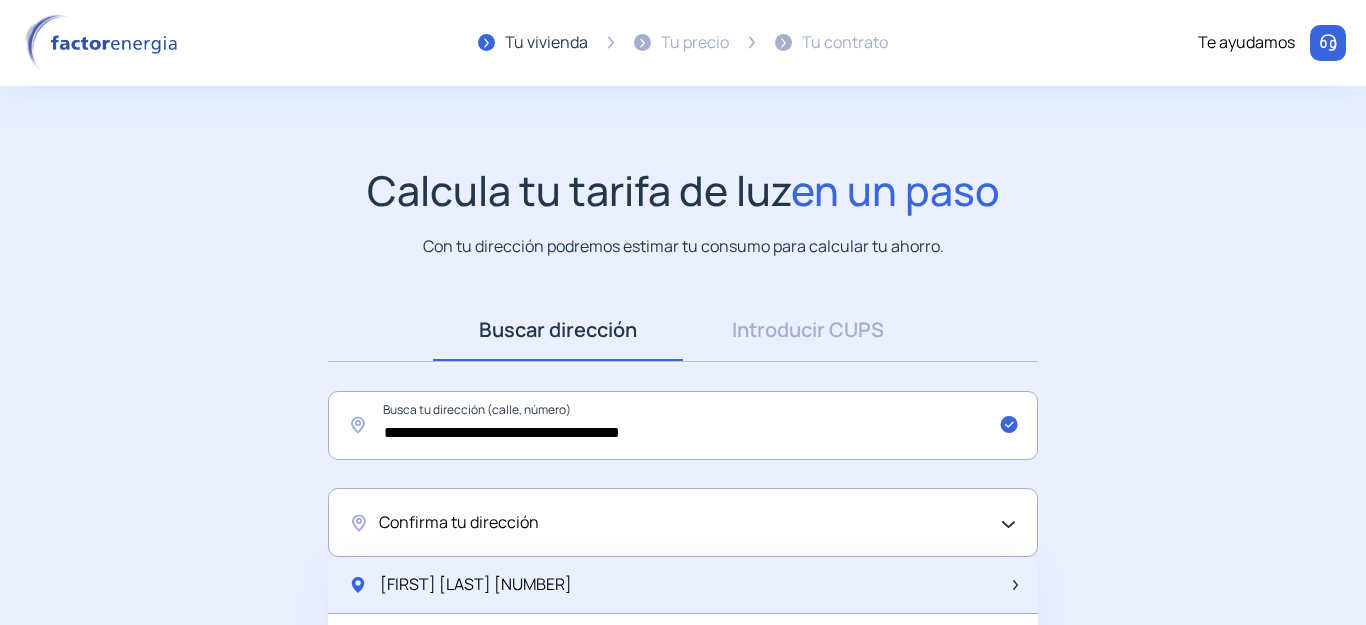 click on "[FIRST] [LAST] [NUMBER]" 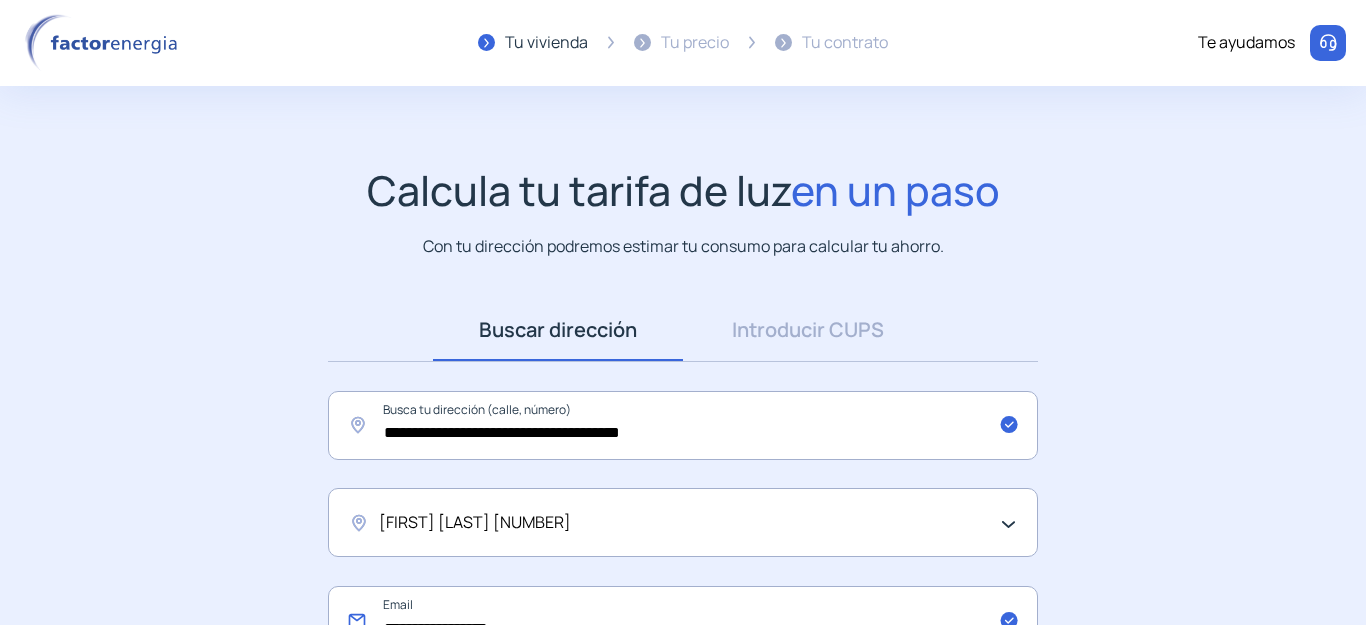 click on "**********" 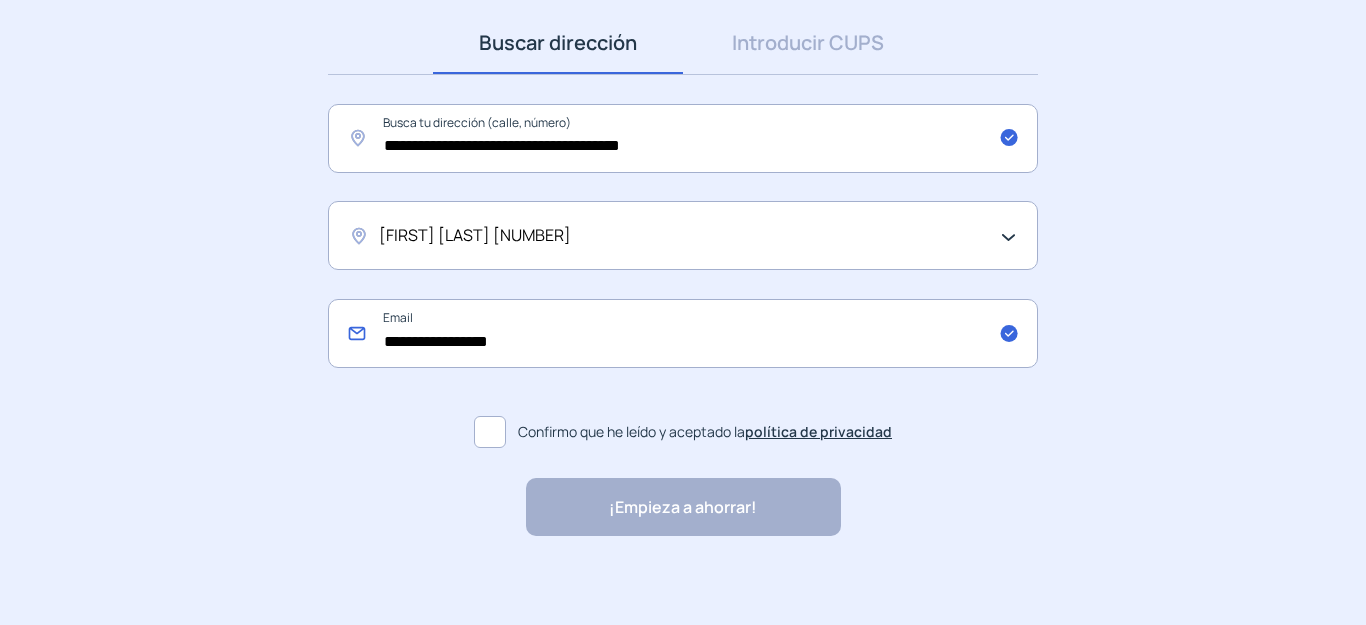 scroll, scrollTop: 298, scrollLeft: 0, axis: vertical 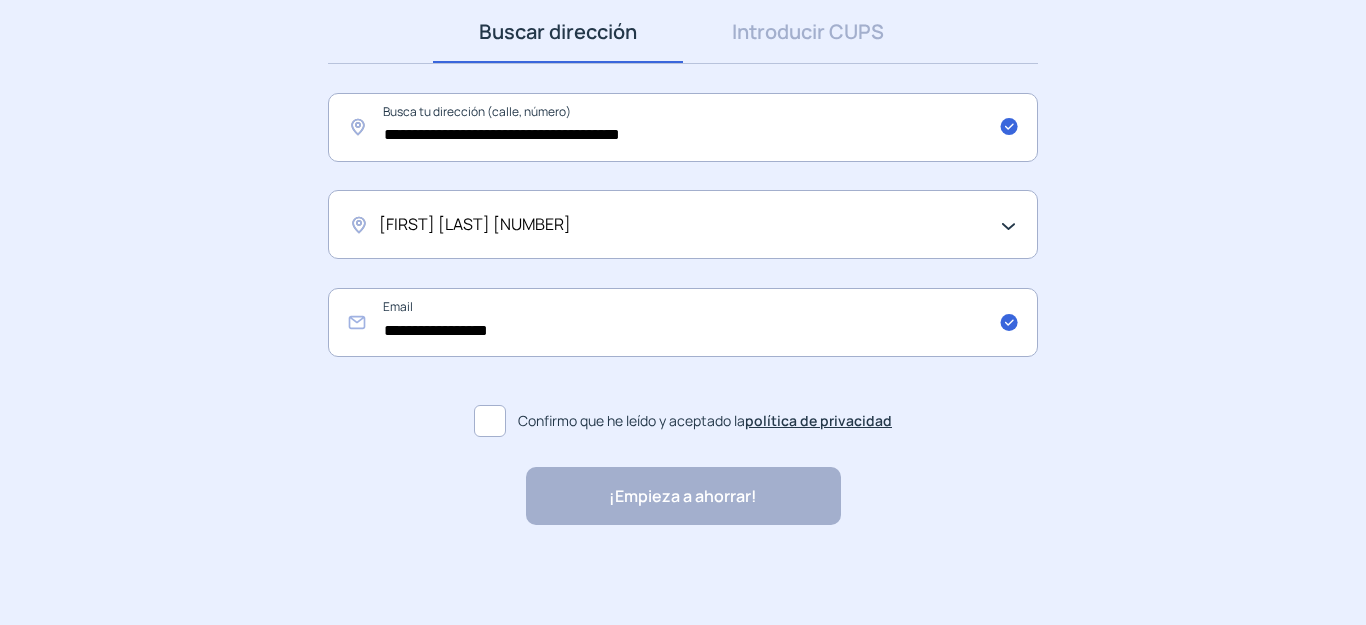 click 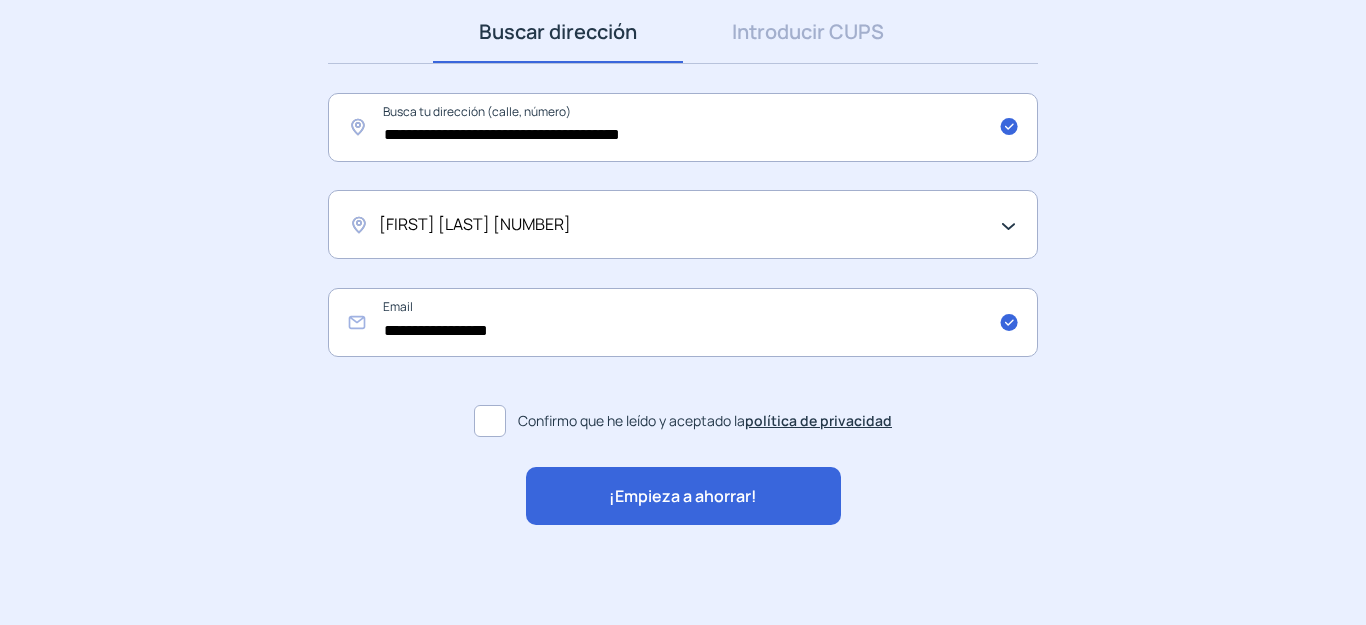 click on "¡Empieza a ahorrar!" 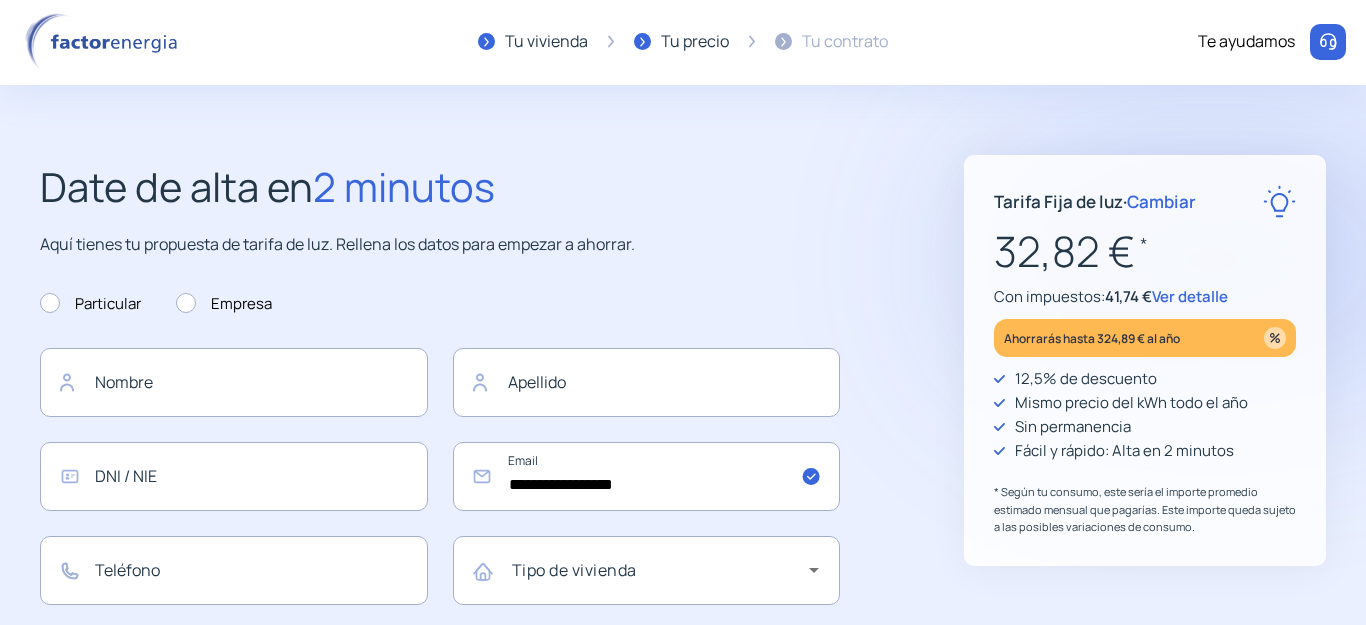 scroll, scrollTop: 0, scrollLeft: 0, axis: both 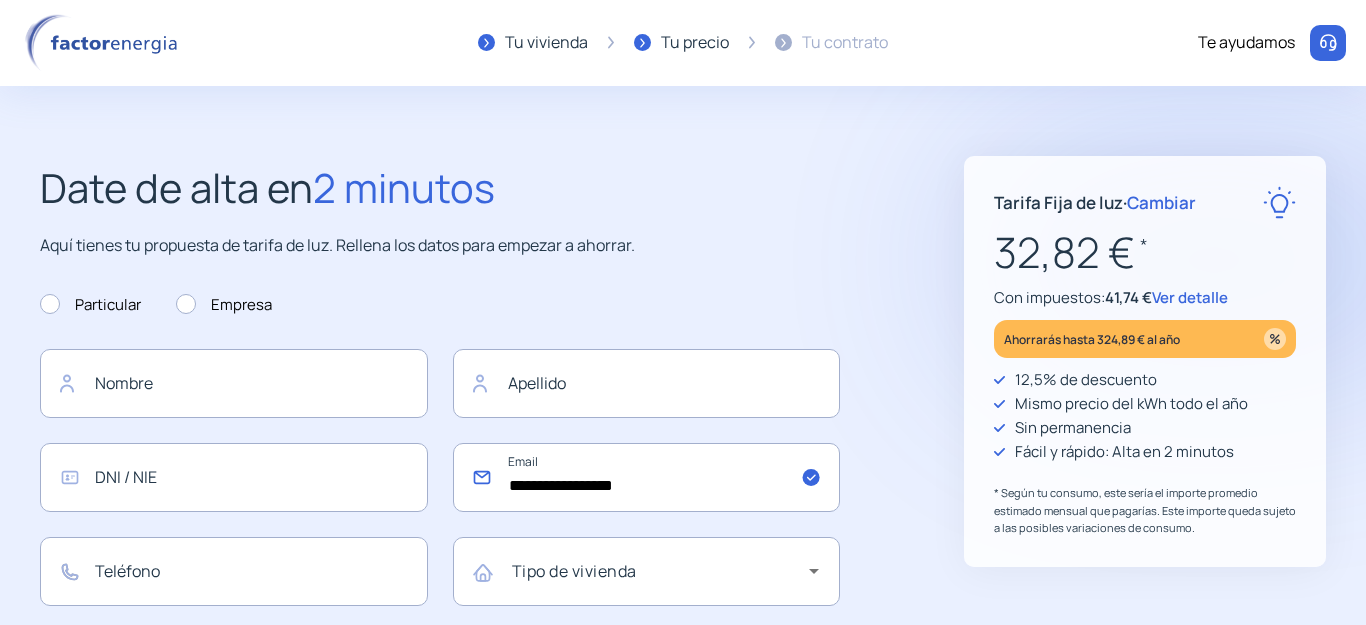 click on "**********" 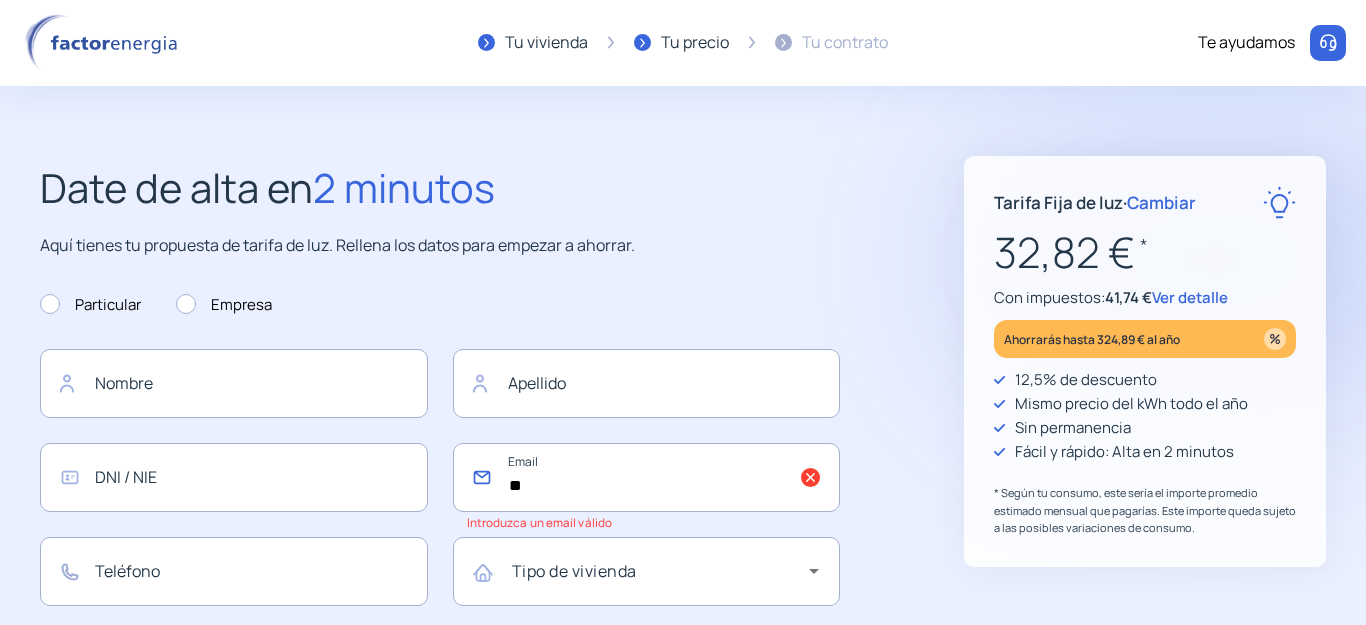 type on "*" 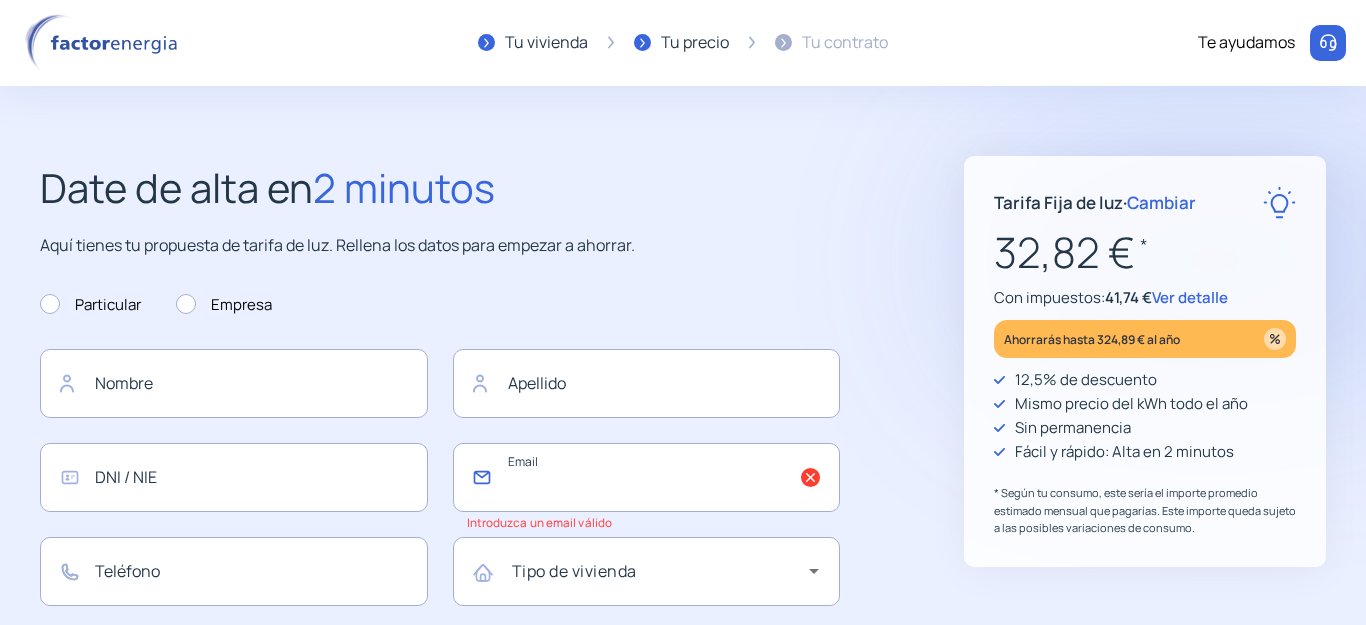 type 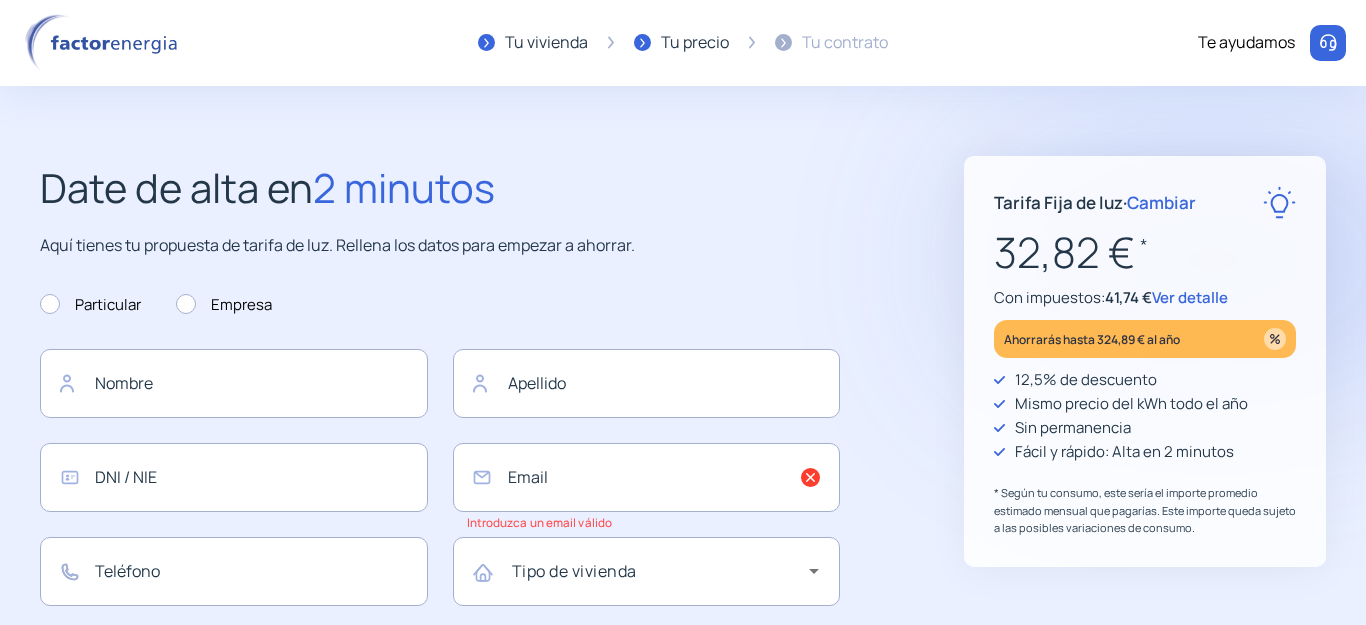 click on "Date de alta en  2 minutos Aquí tienes tu propuesta de tarifa de luz. Rellena los datos para empezar a ahorrar. Particular  Empresa  Nombre Apellido DNI / NIE Email Introduzca un email válido Teléfono Tipo de vivienda Confirmo que  soy titular del suministro Dirección:  JOAN MIRO 31
08320 EL MASNOU Modificar Factura digital  (0,5% dto) Energía 100% Verde  (0,83€ / mes)  Mantenimiento   (3,03€ / mes)  Tus datos bancarios Introduce el número de cuenta IBAN para poder domiciliar tus recibos. Código IBAN No se cobrará nada ahora Te pedimos el IBAN para domicialarte los recibos a final de mes ¡Empieza a ahorrar! "Excelente servicio y atención al cliente" "Respeto por el cliente y variedad de tarifas" "Todo genial y muy rápido" "Rapidez y buen trato al cliente"" 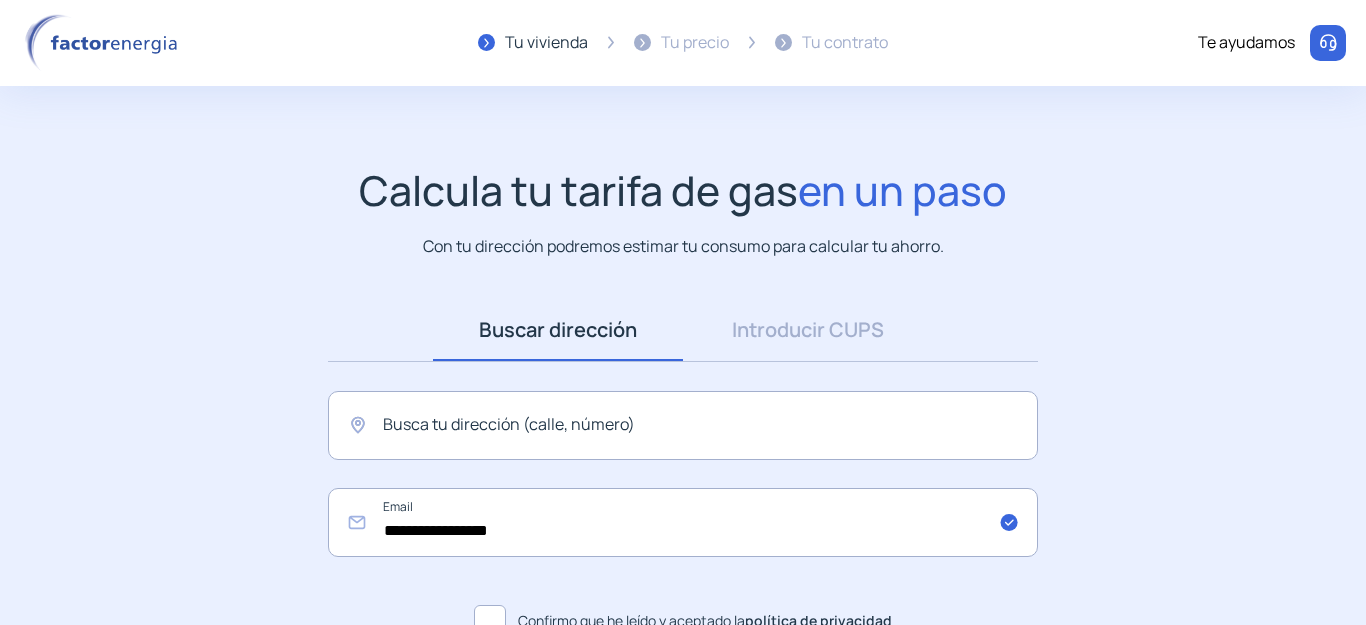 scroll, scrollTop: 0, scrollLeft: 0, axis: both 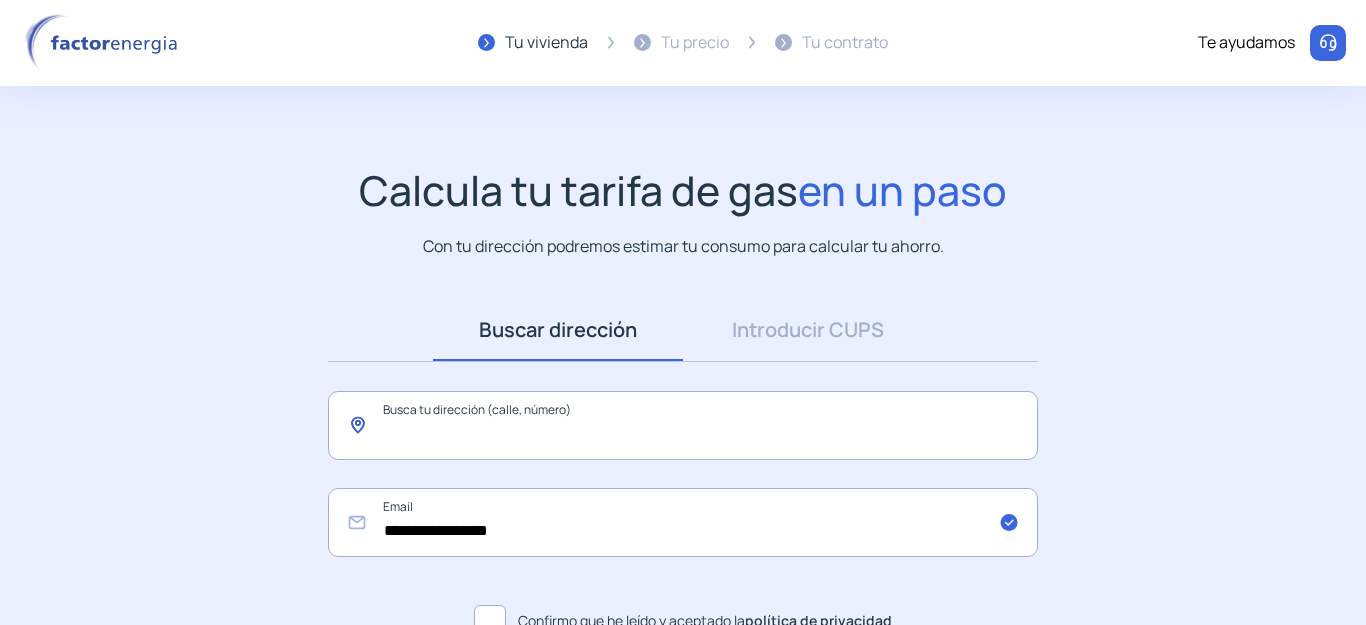 click 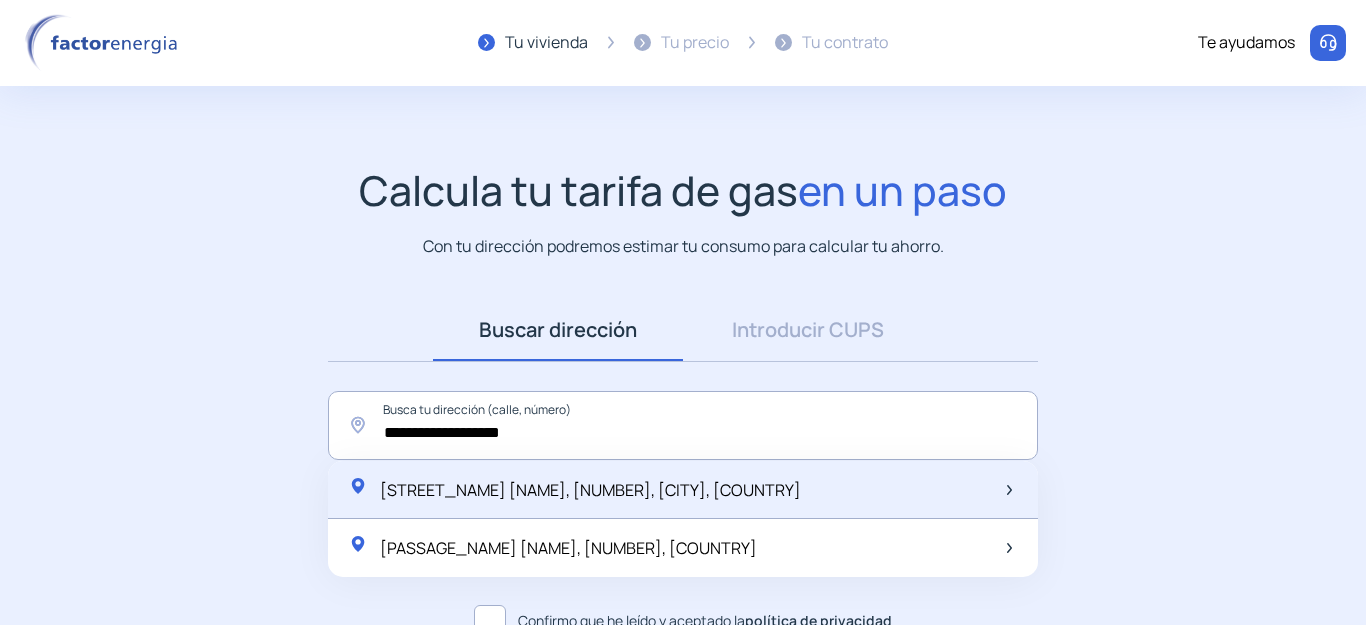 click on "[STREET] [FIRST] [LAST], [NUMBER], [CITY], [COUNTRY]" 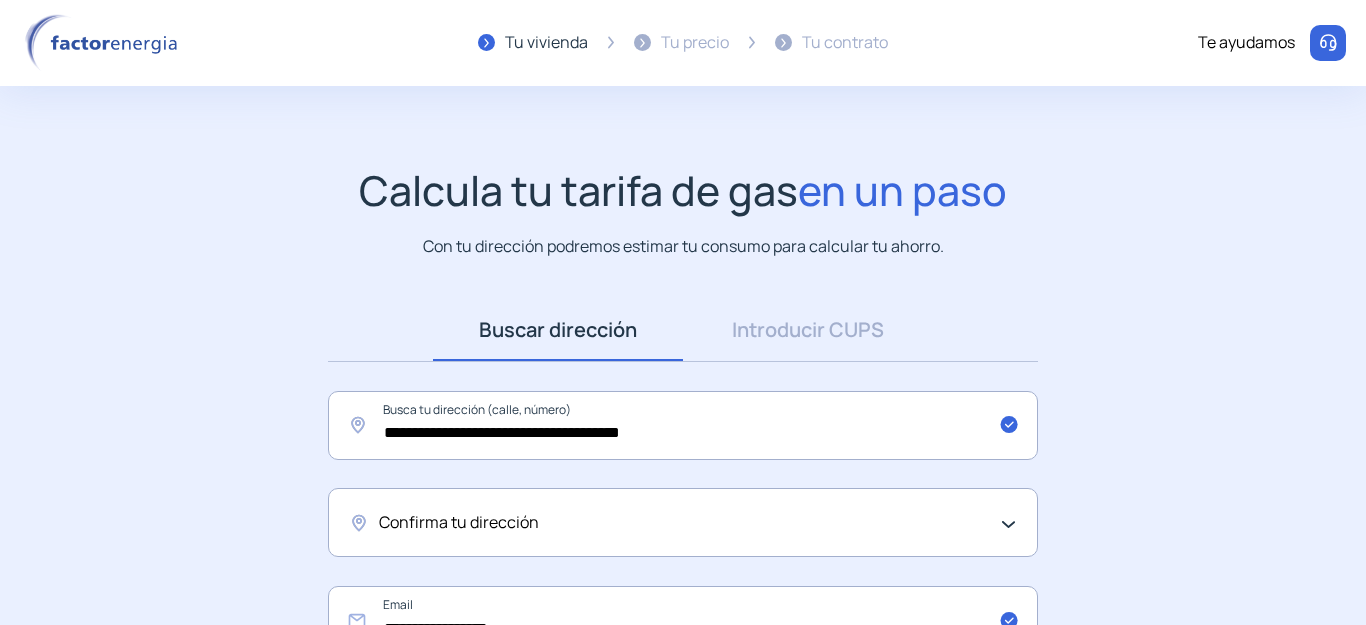 click on "Confirma tu dirección" 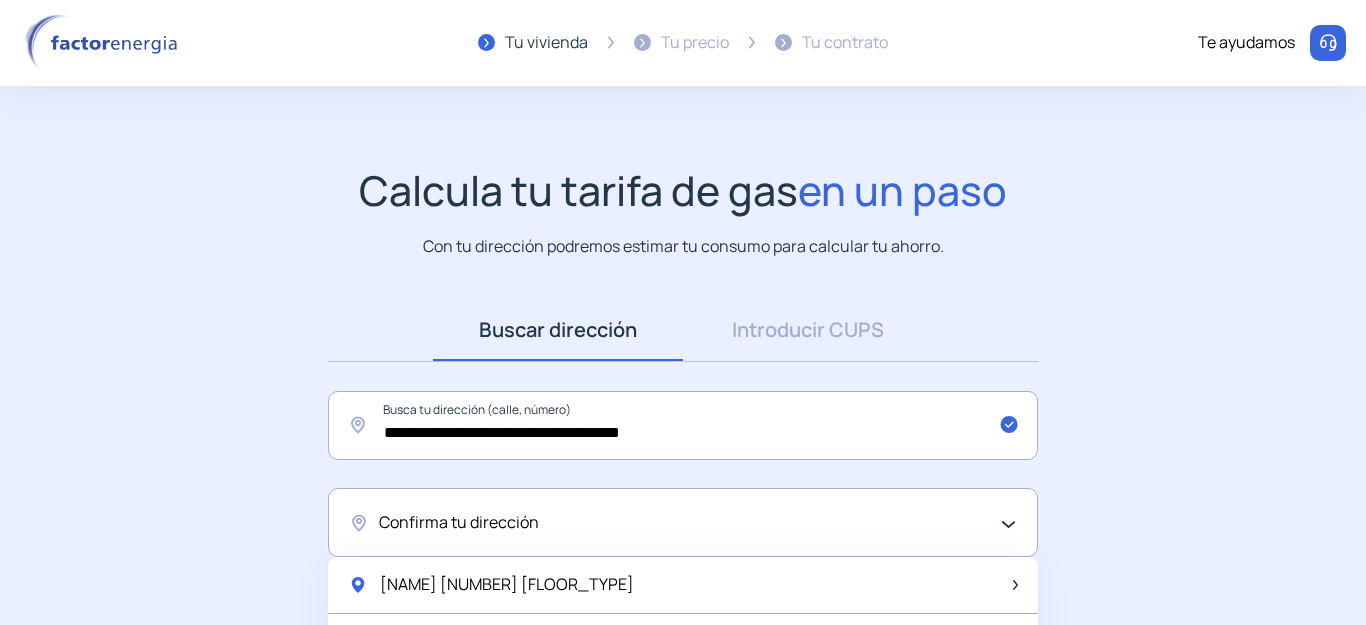click on "Confirma tu dirección" 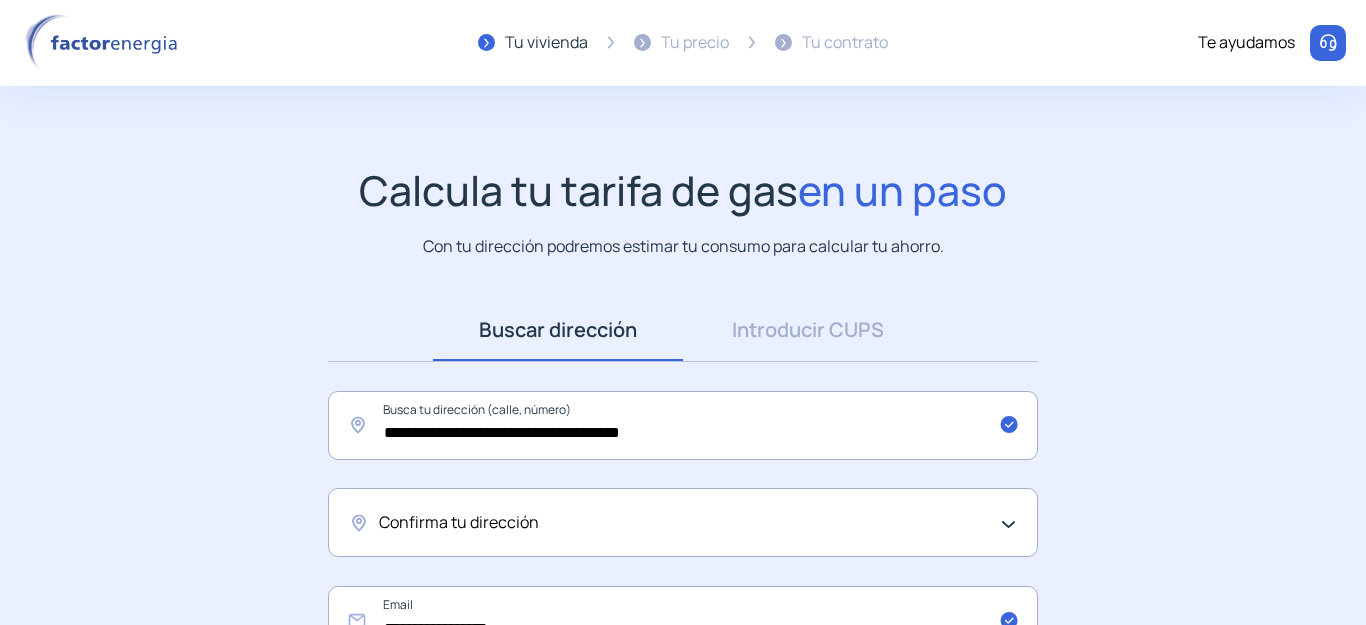 click on "Confirma tu dirección" 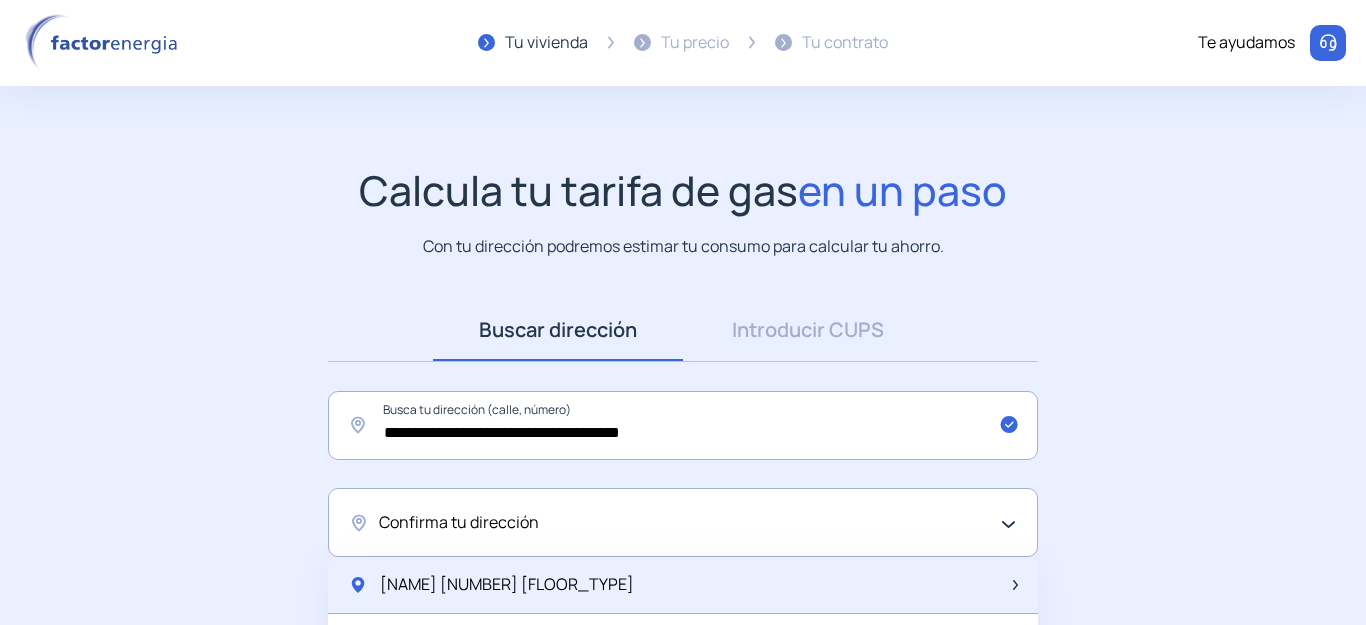 click on "Joan Miro 31   To" 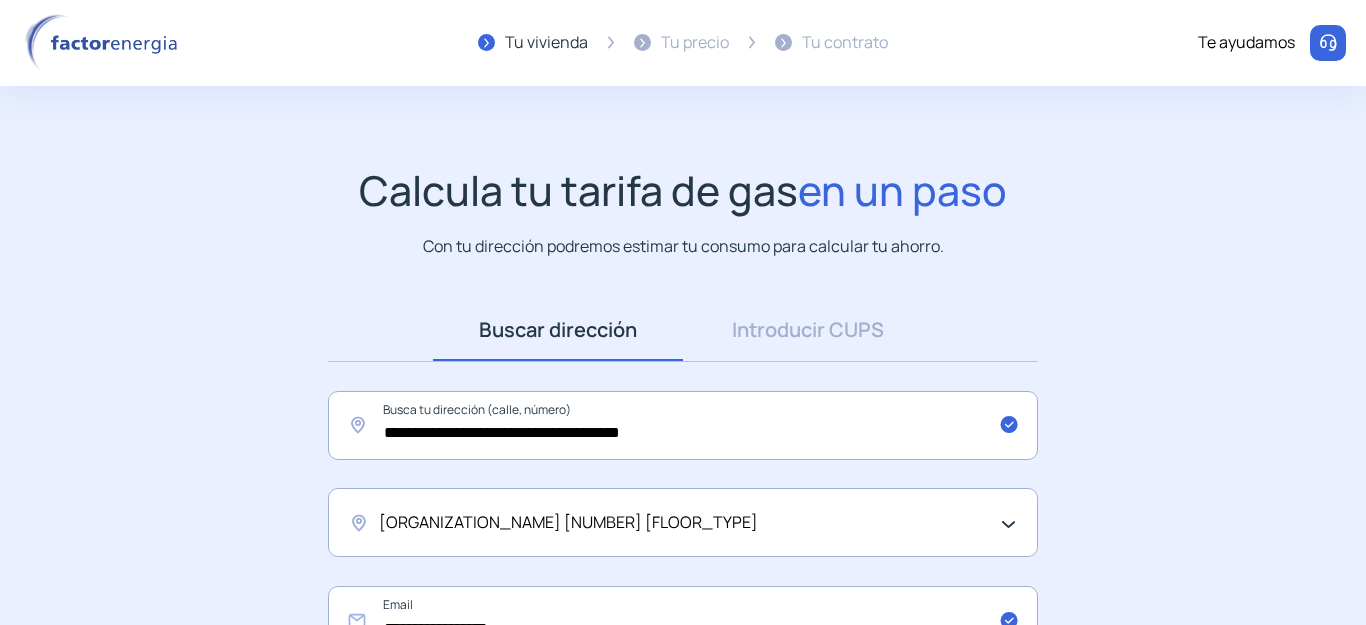 click on "JOAN MIRO 31   TO" 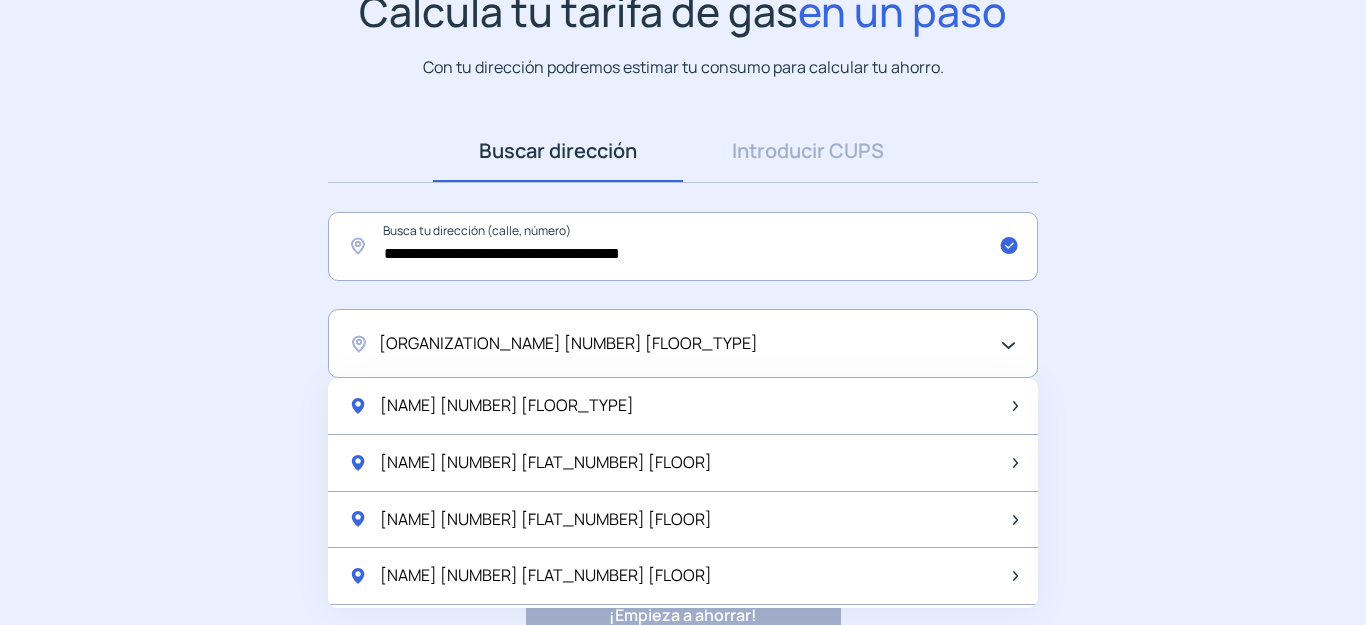 scroll, scrollTop: 120, scrollLeft: 0, axis: vertical 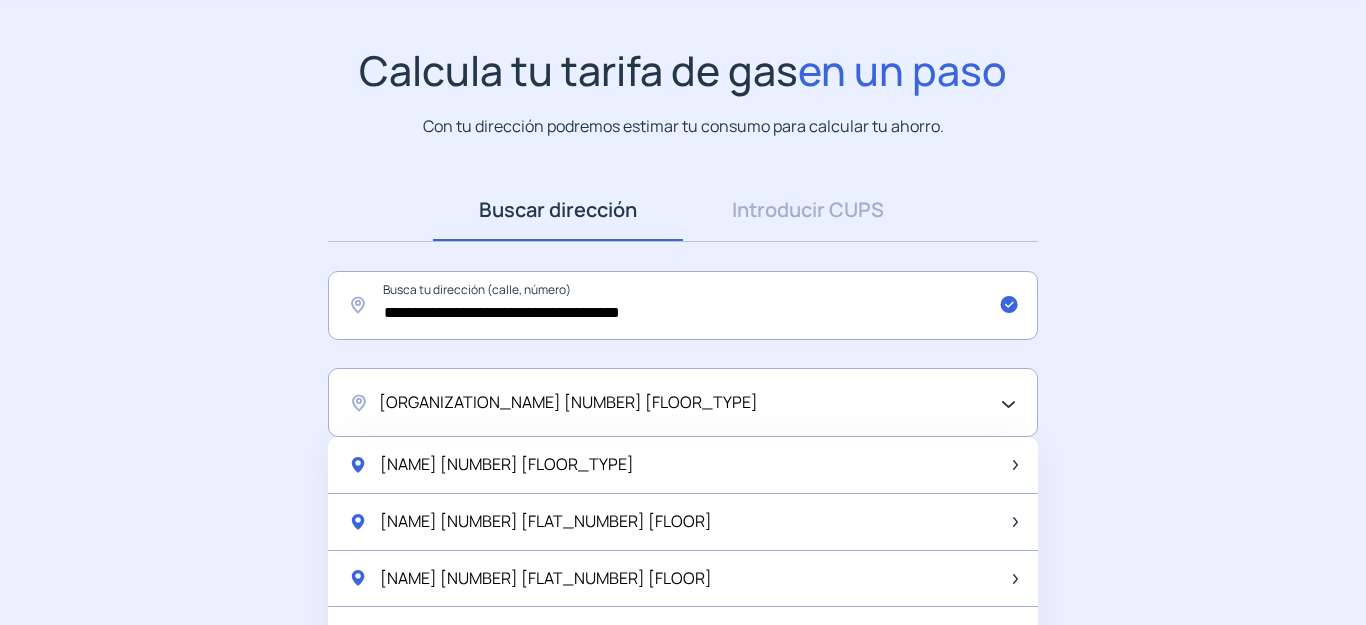 click on "JOAN MIRO 31   TO" 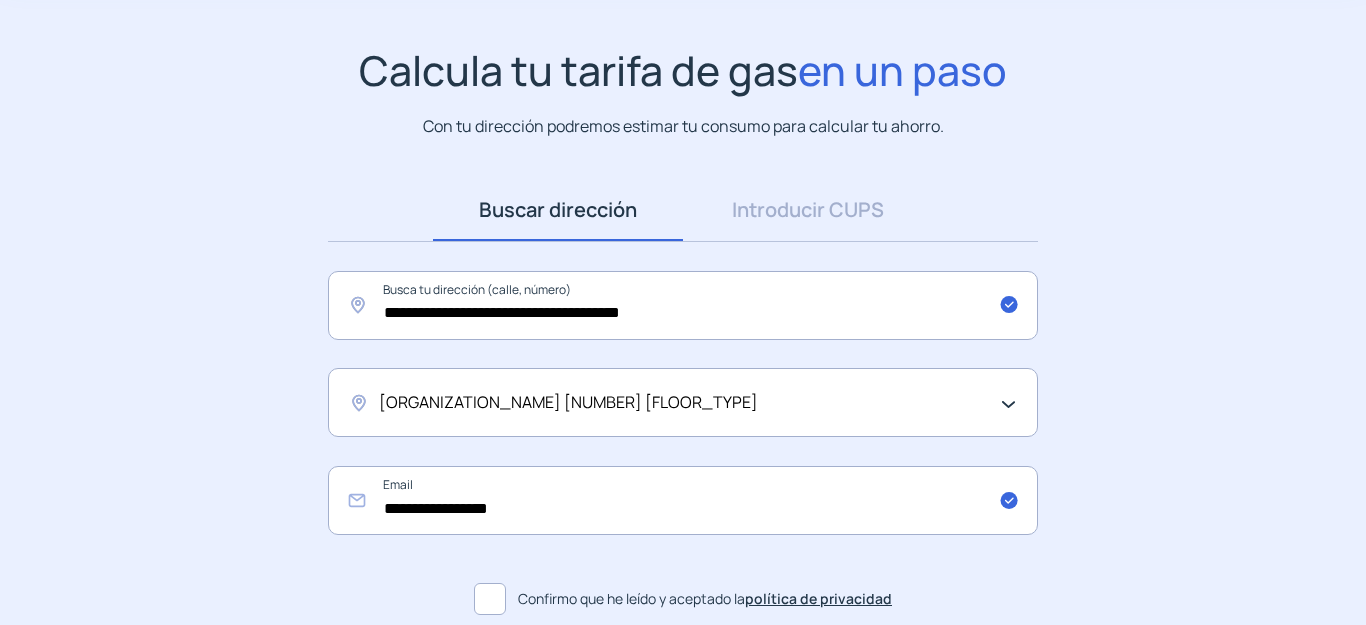 click 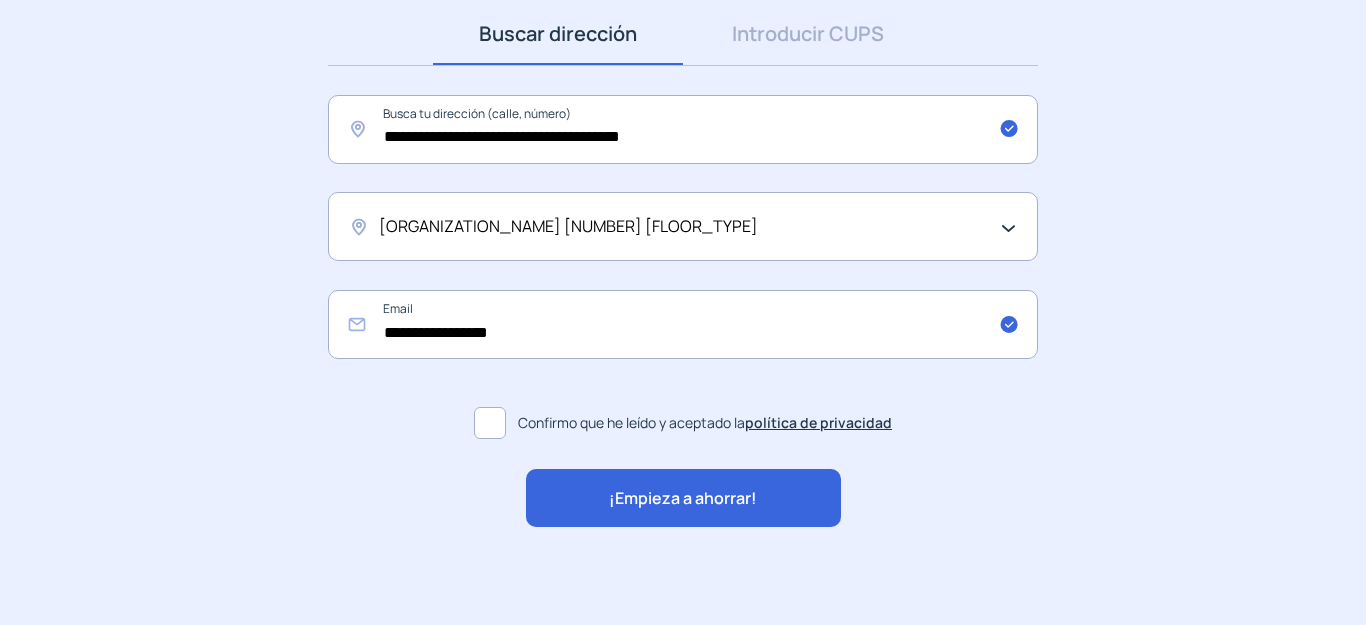scroll, scrollTop: 298, scrollLeft: 0, axis: vertical 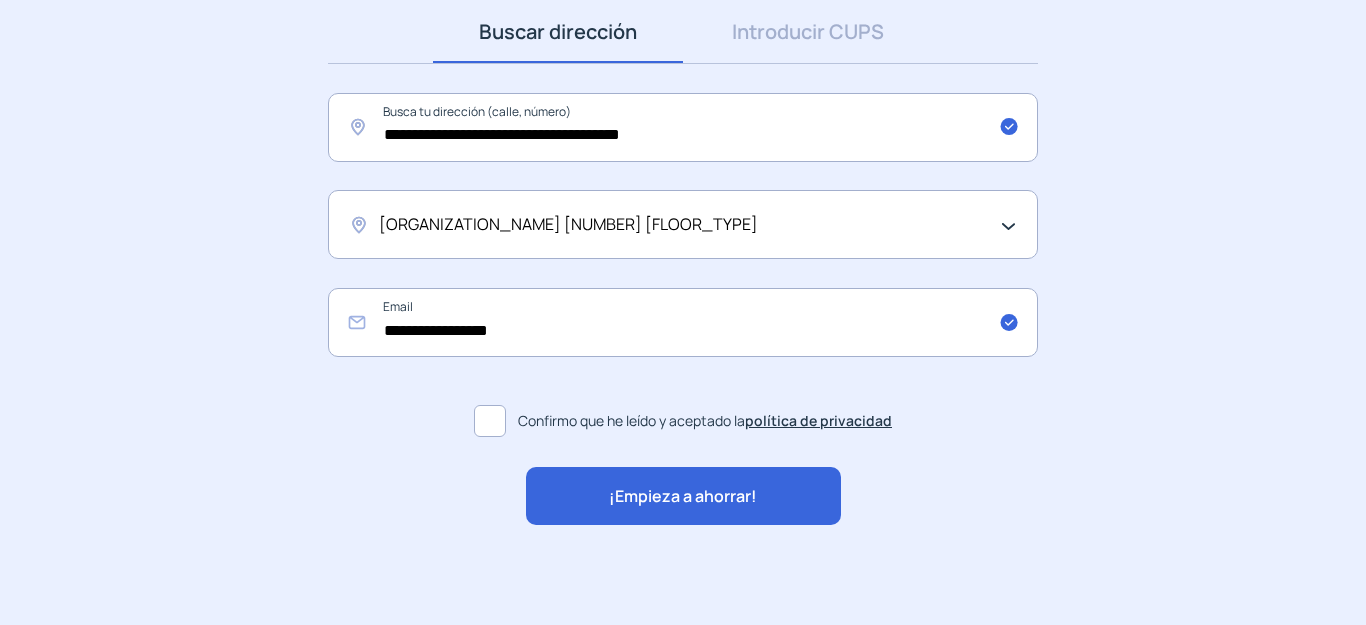 click on "¡Empieza a ahorrar!" 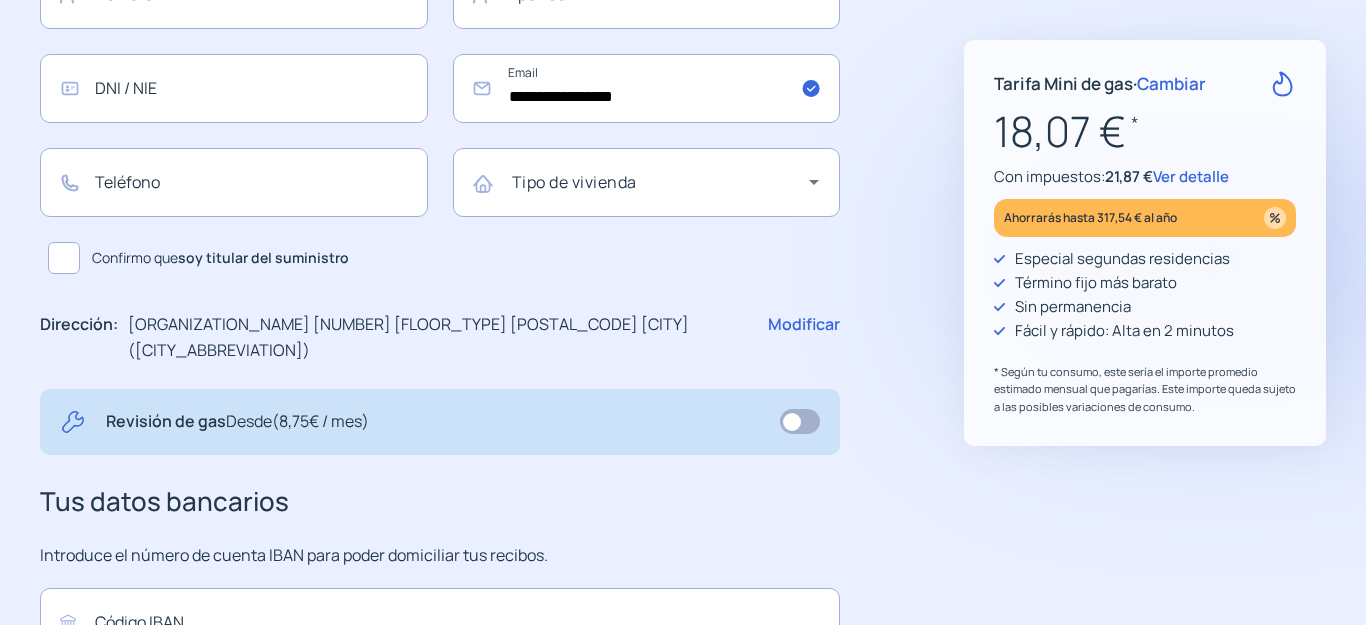 scroll, scrollTop: 320, scrollLeft: 0, axis: vertical 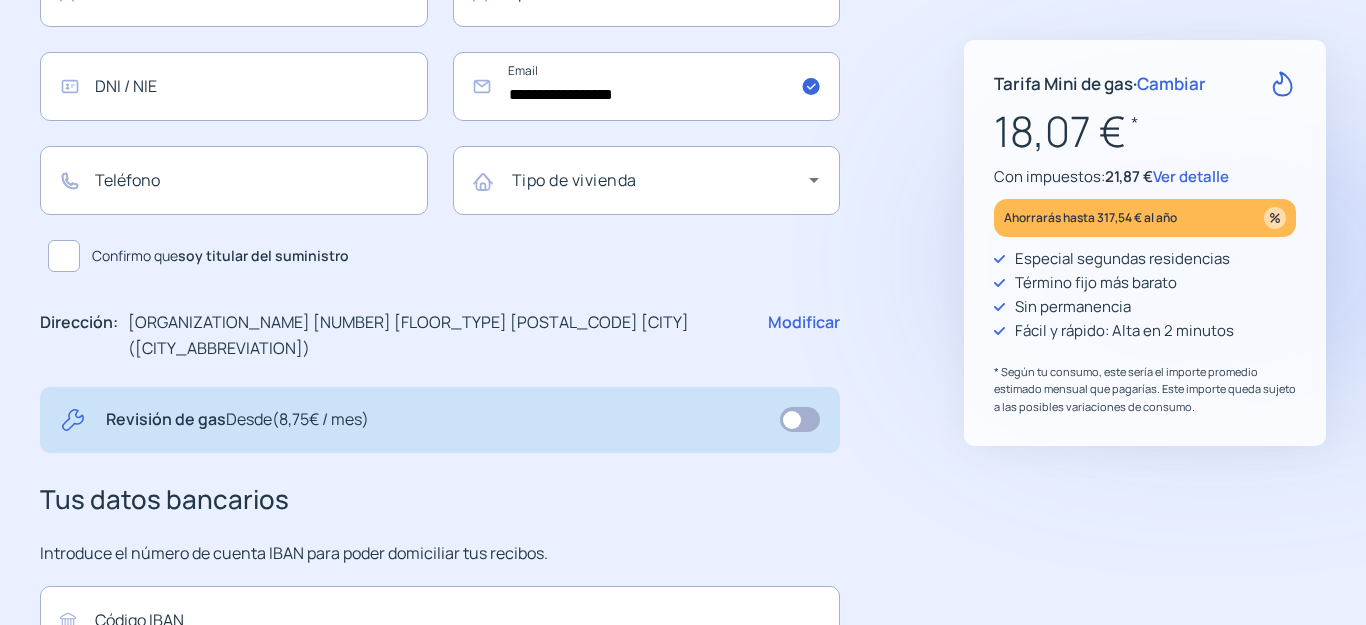 click 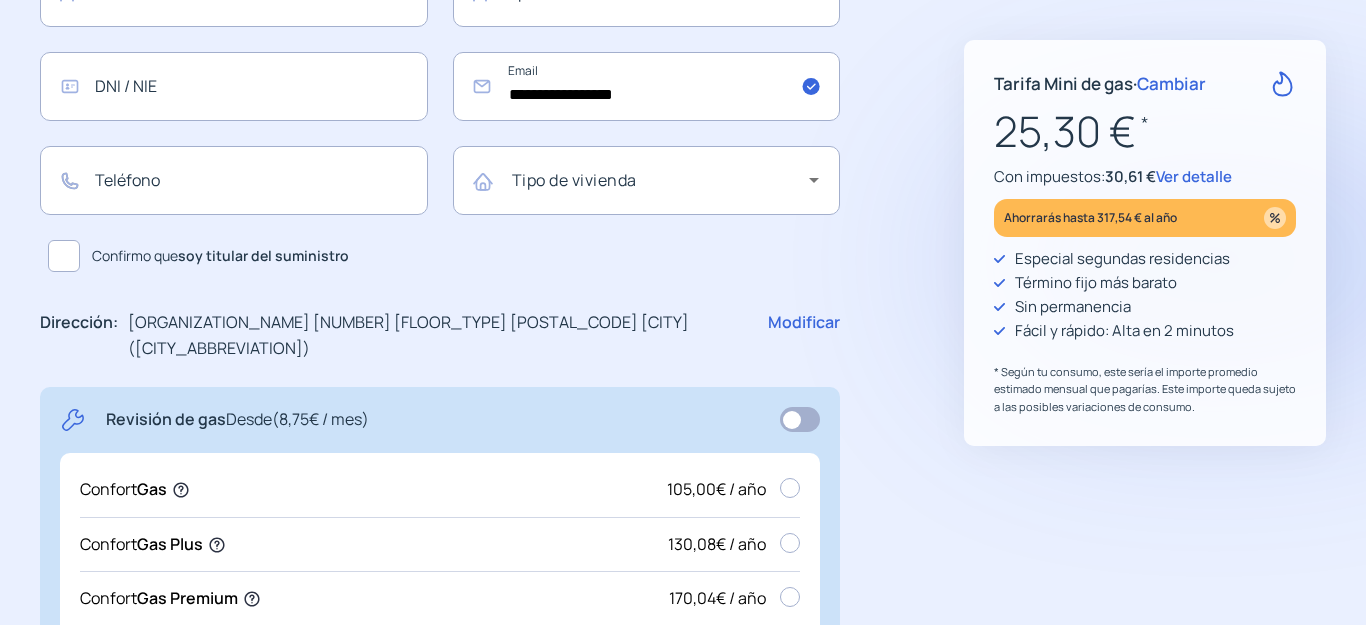 click 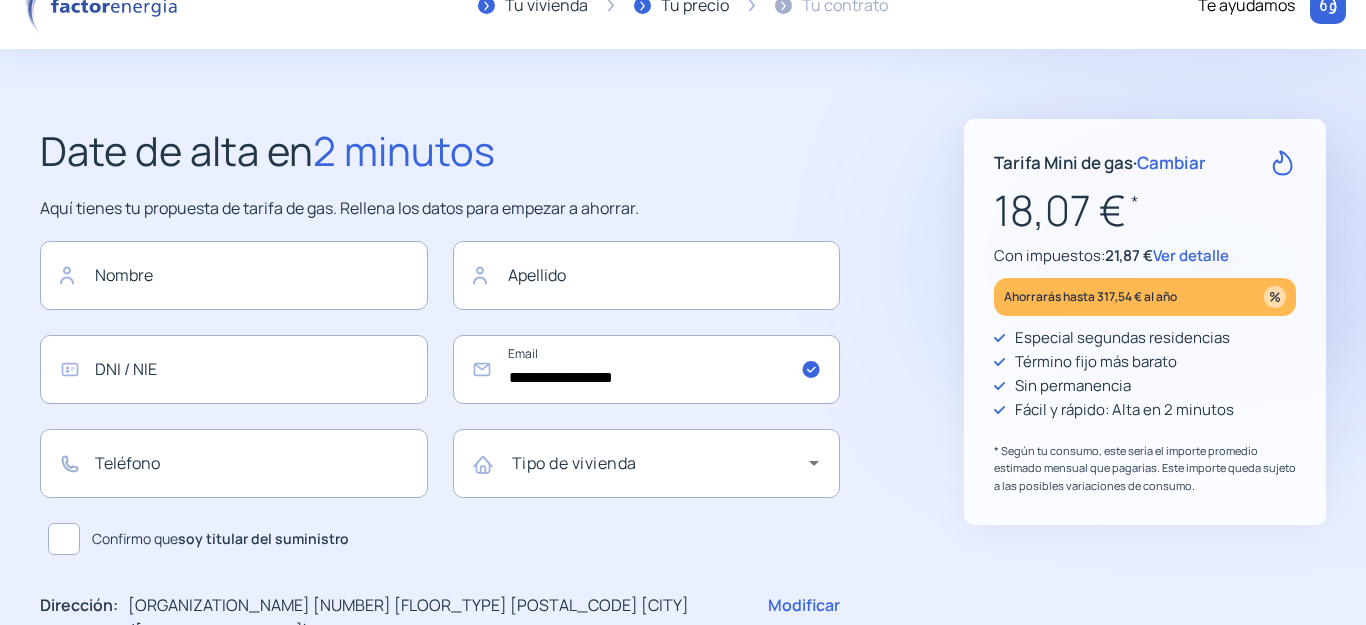 scroll, scrollTop: 0, scrollLeft: 0, axis: both 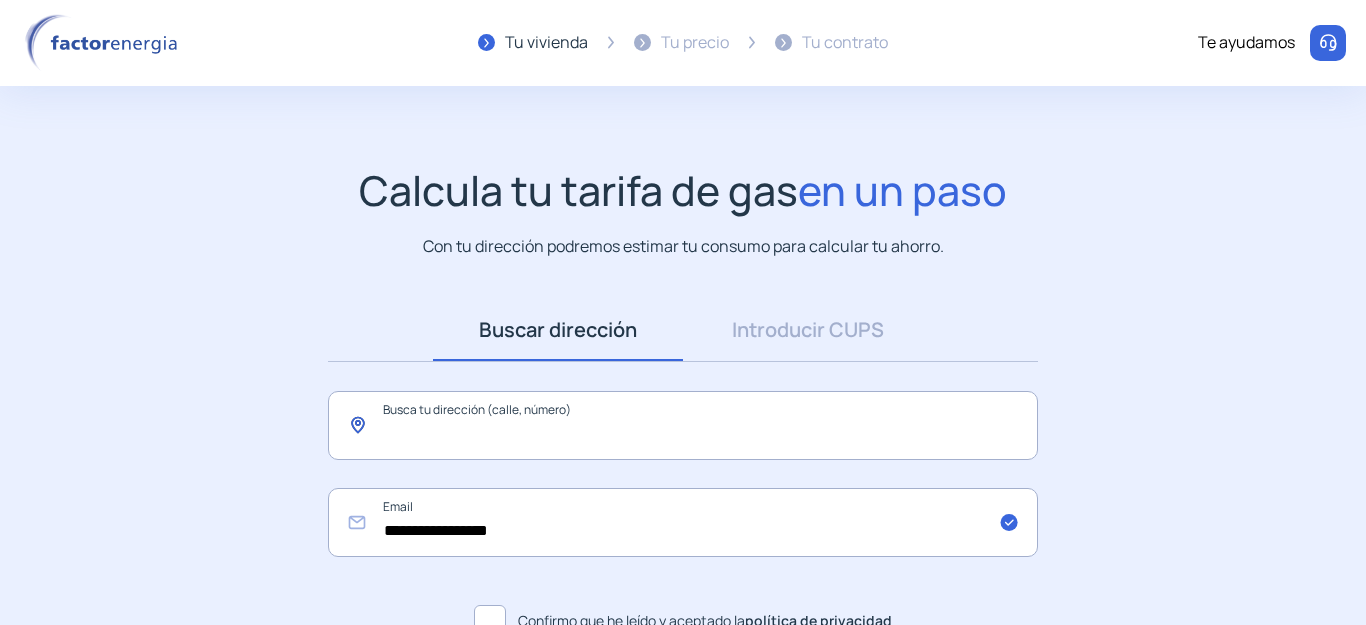 click 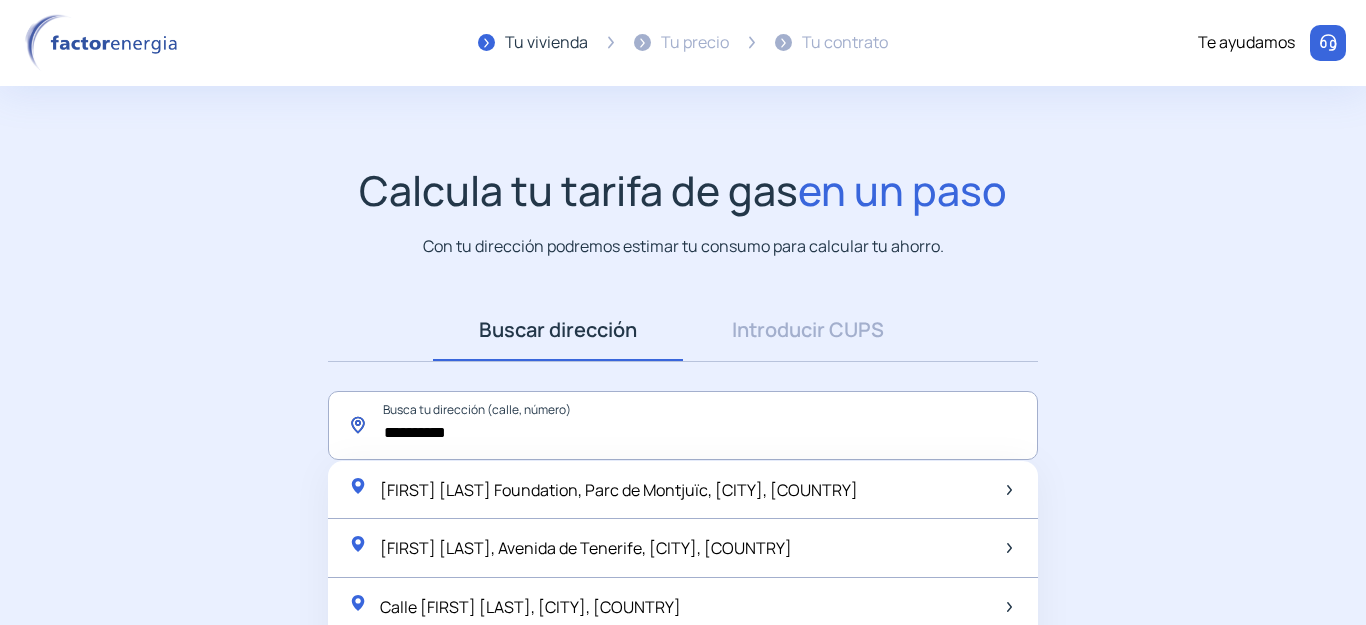 click on "*********" 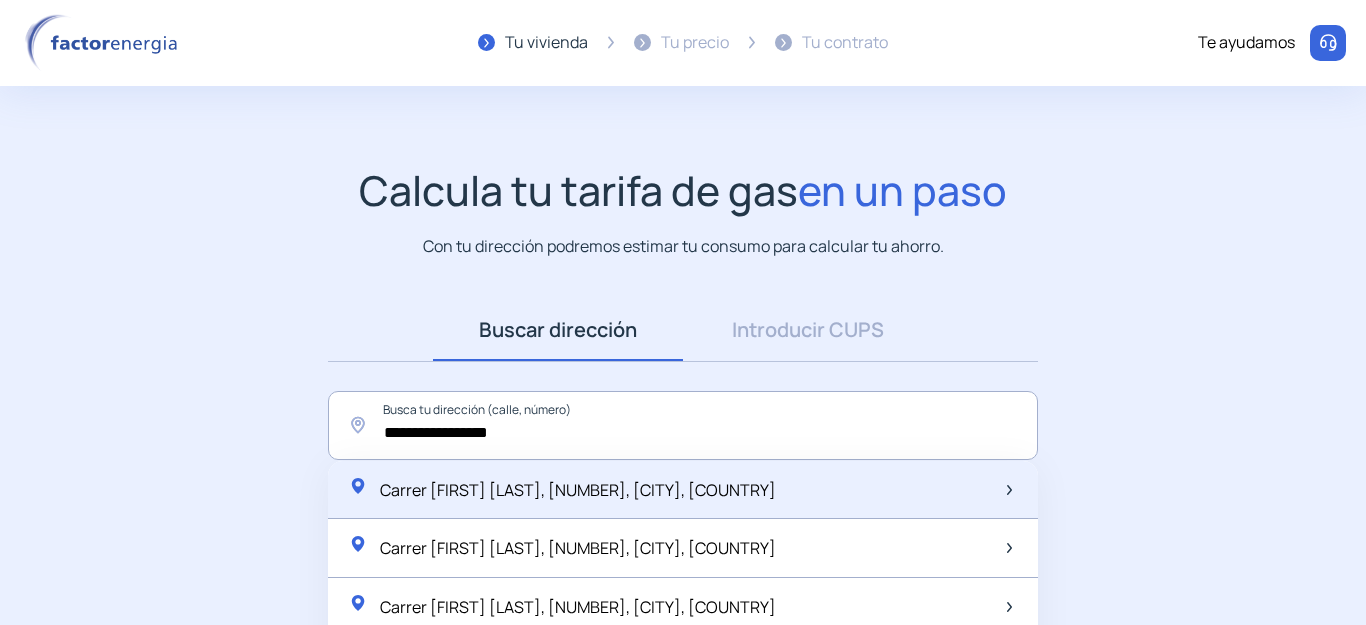 click on "Carrer Joan Miró, 29, El Masnou, España" 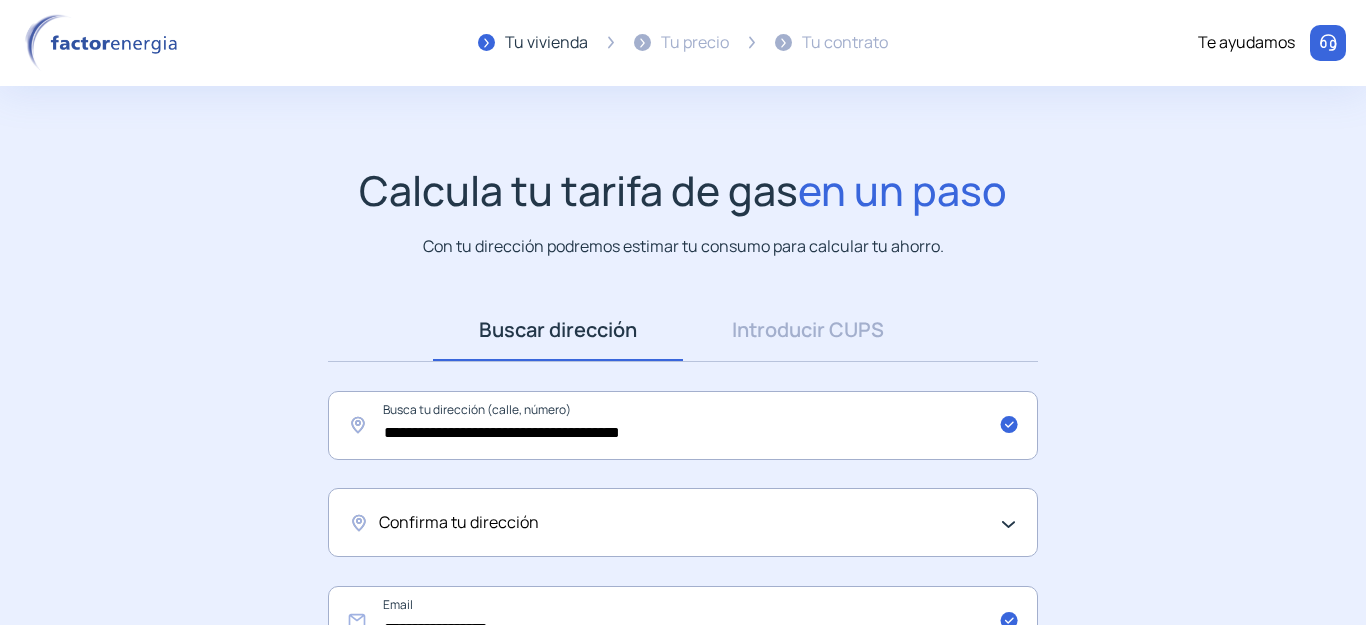 click on "Confirma tu dirección" 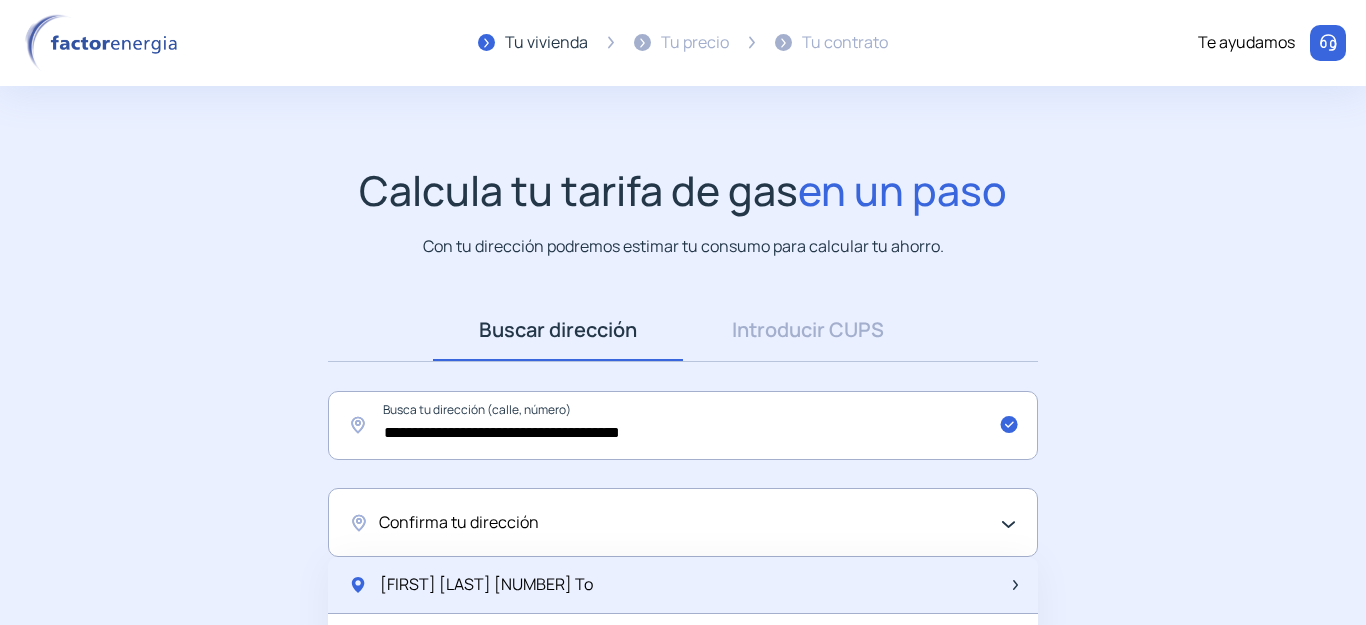 click on "Joan Miro 29   To" 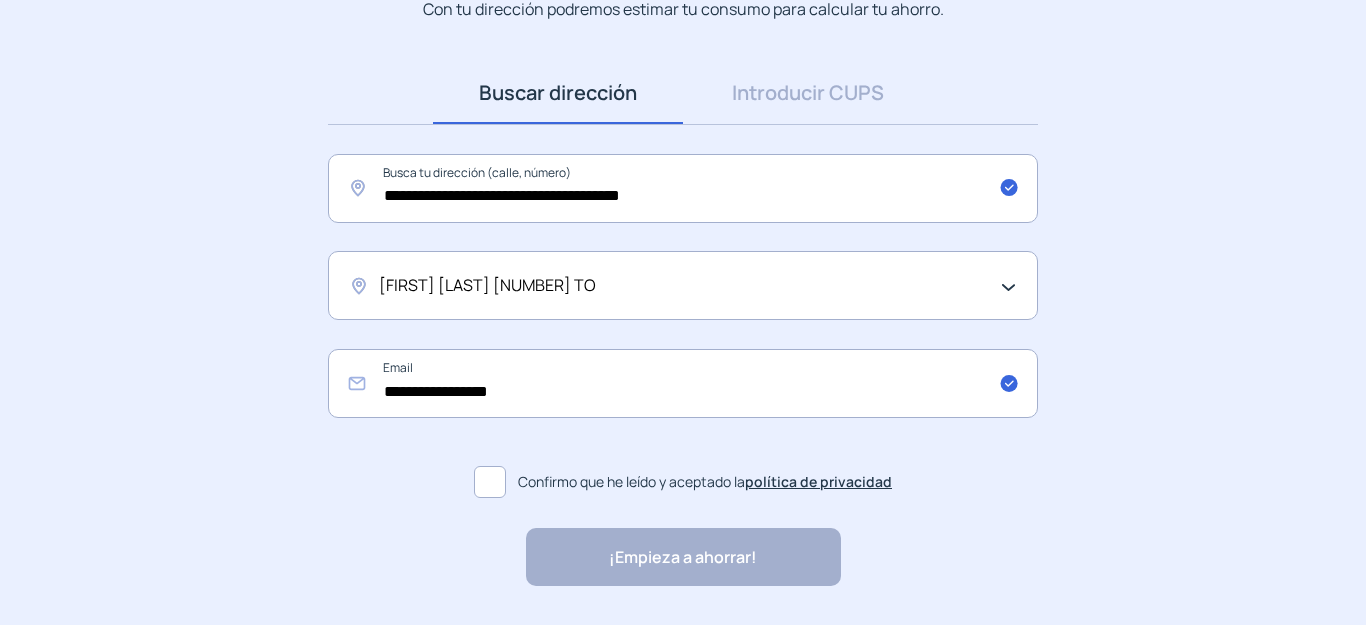 scroll, scrollTop: 240, scrollLeft: 0, axis: vertical 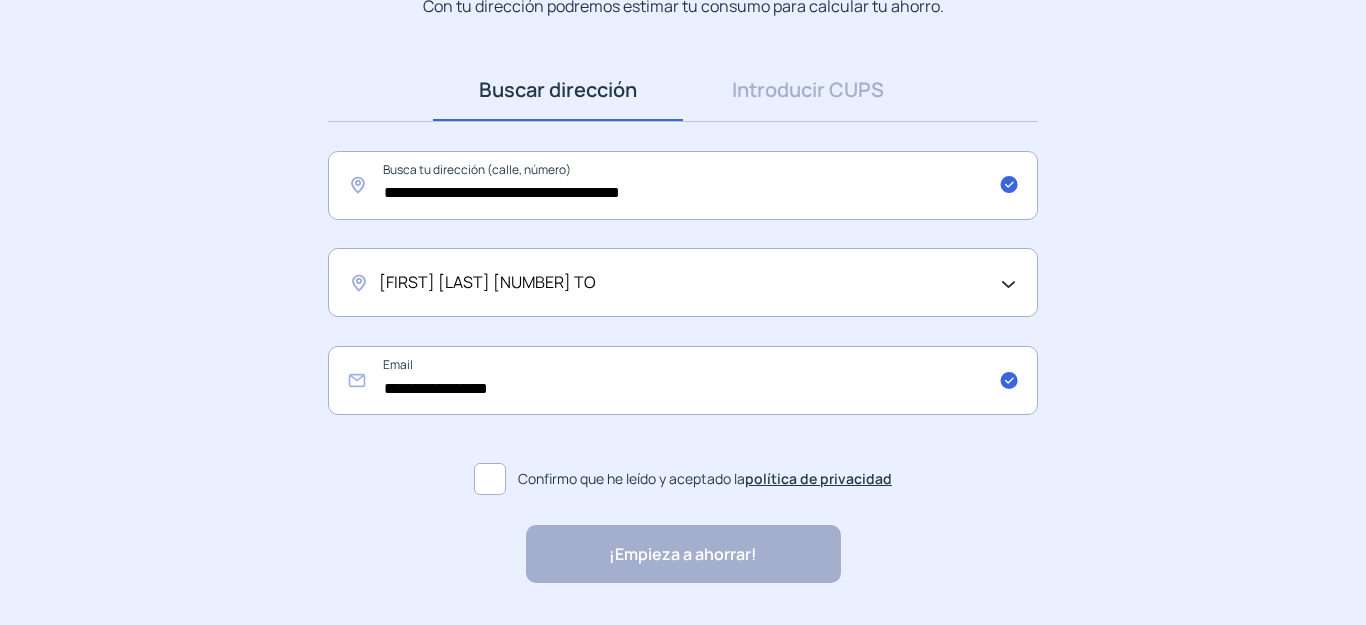 click 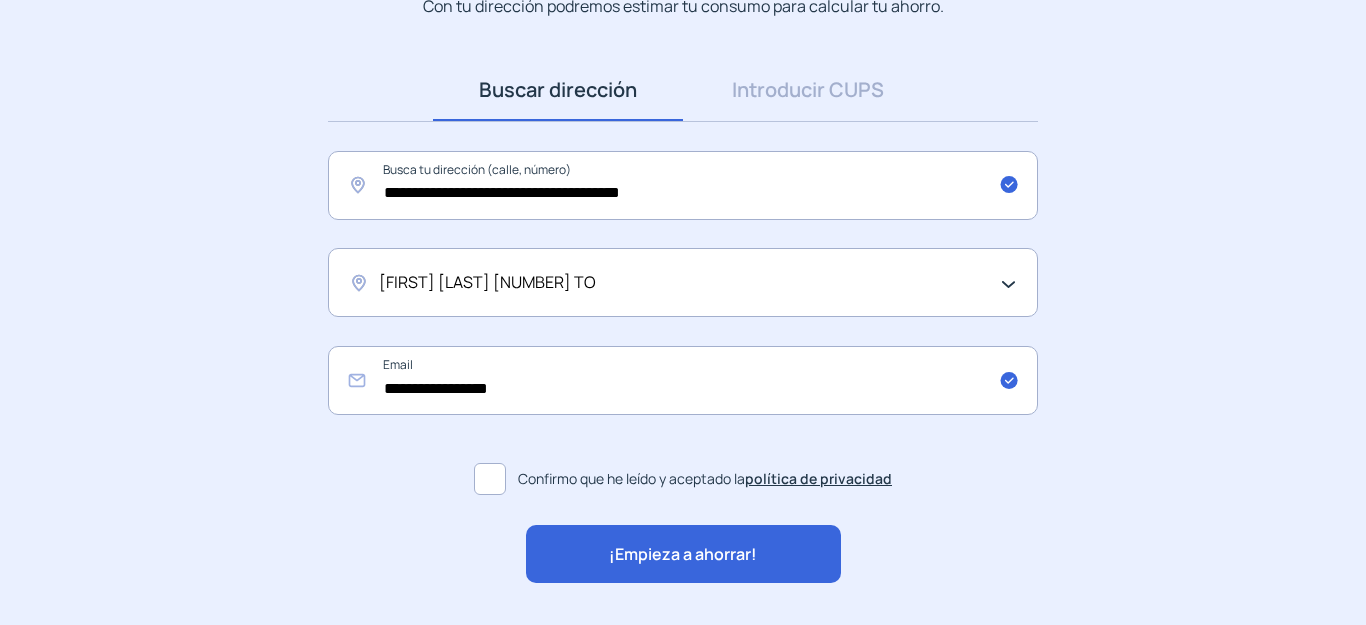 click on "¡Empieza a ahorrar!" 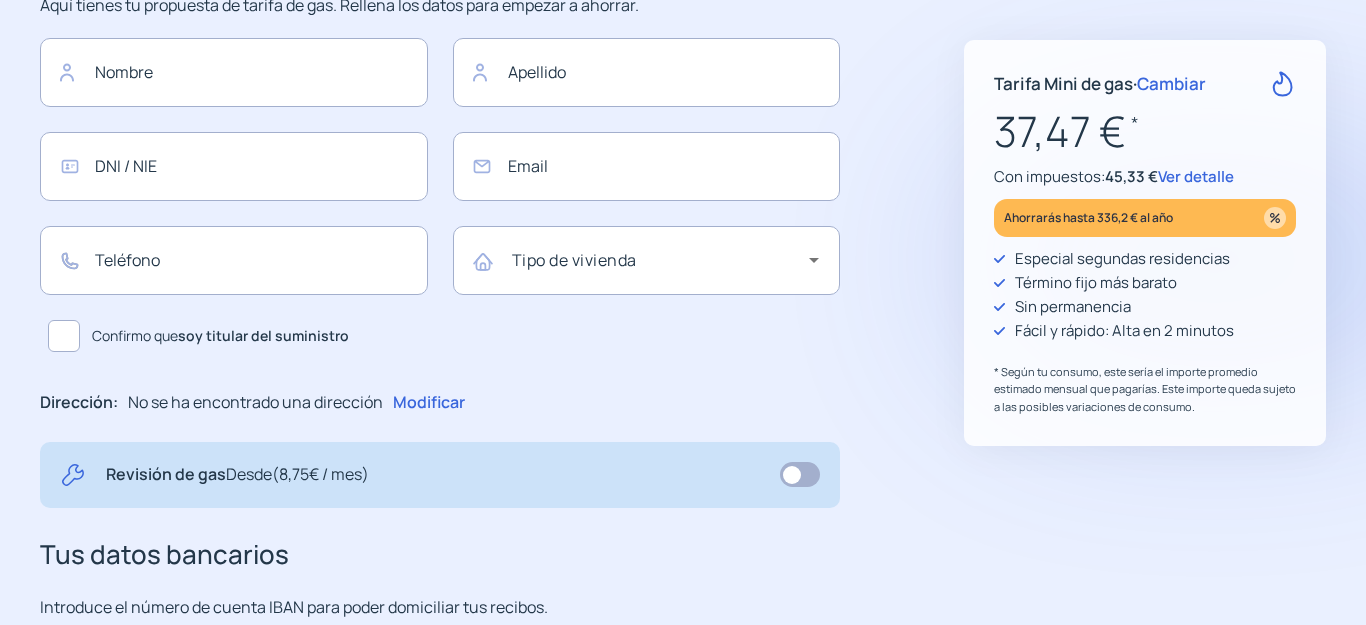 type on "**********" 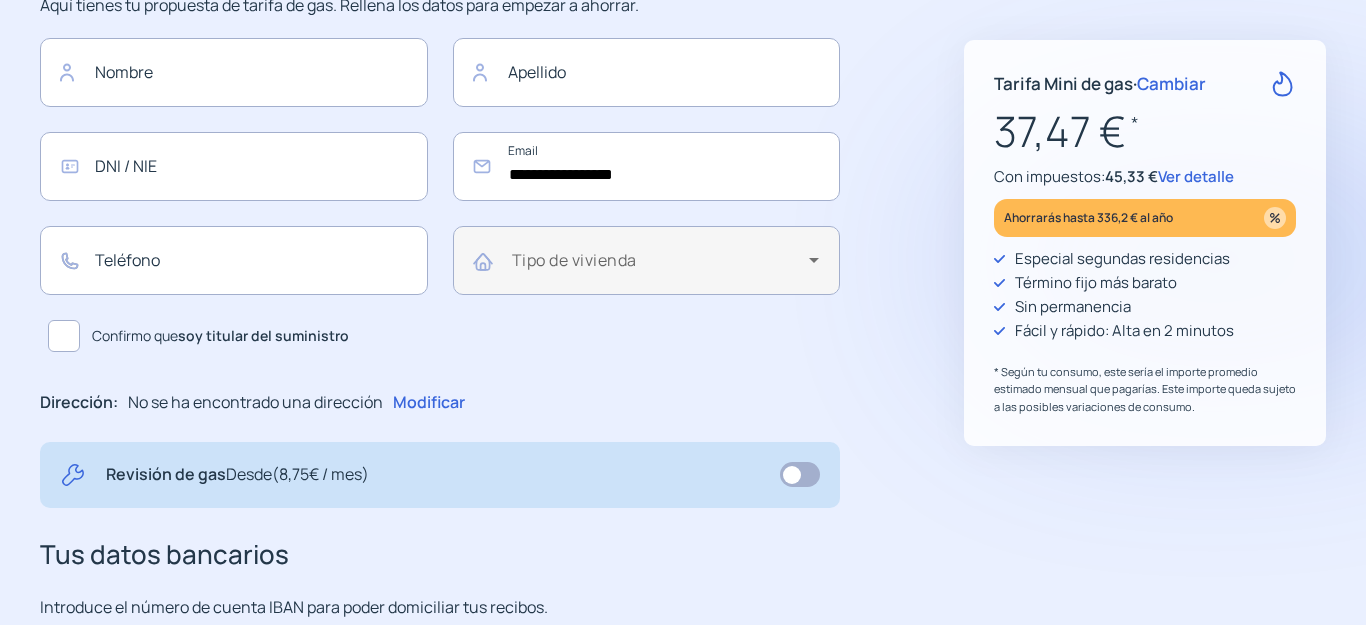 scroll, scrollTop: 0, scrollLeft: 0, axis: both 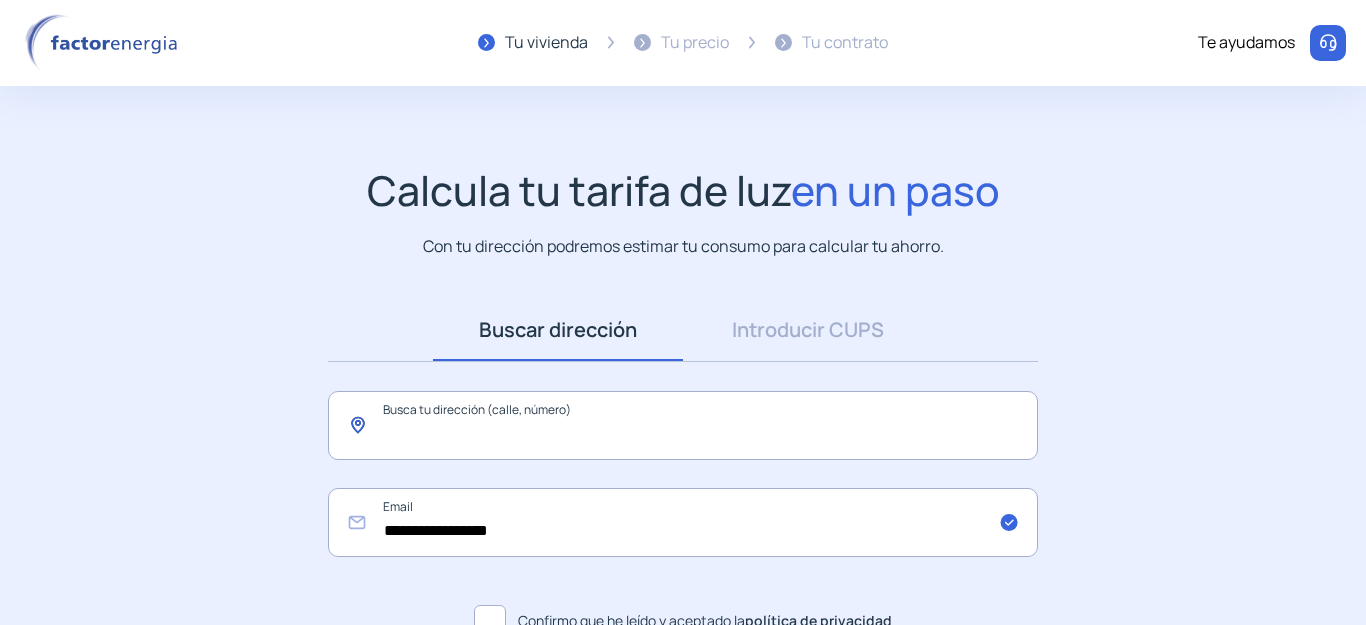 click 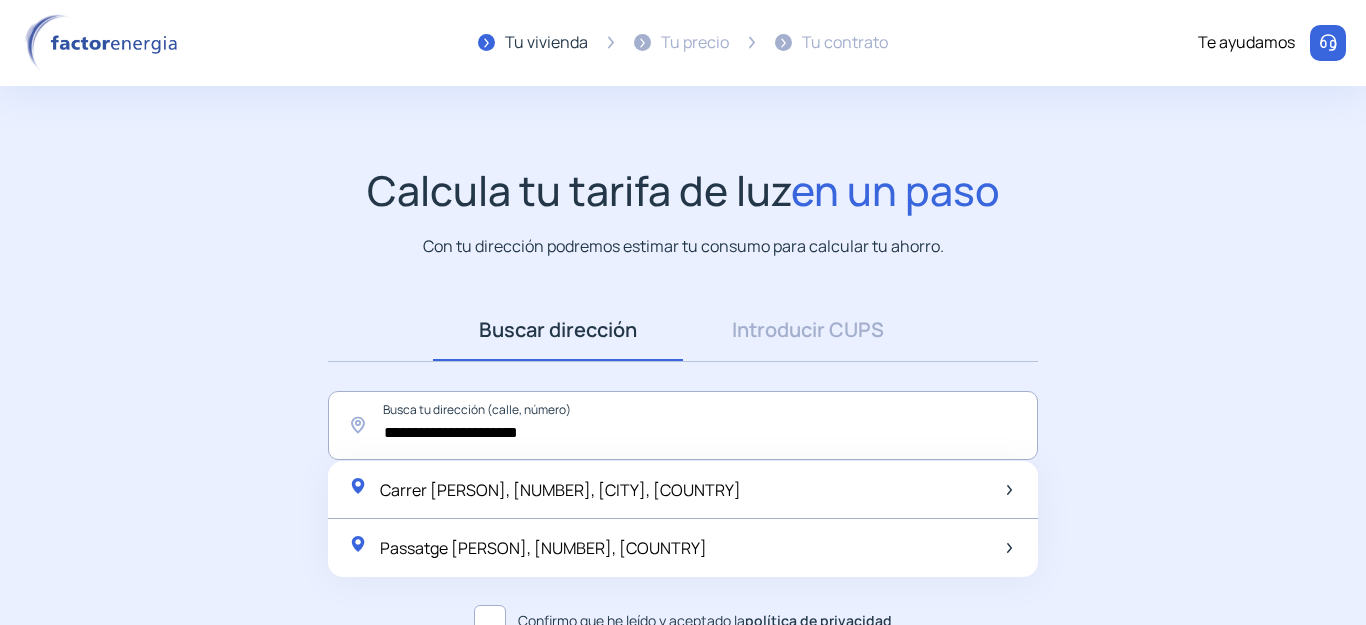 click on "Buscar dirección" at bounding box center [558, 330] 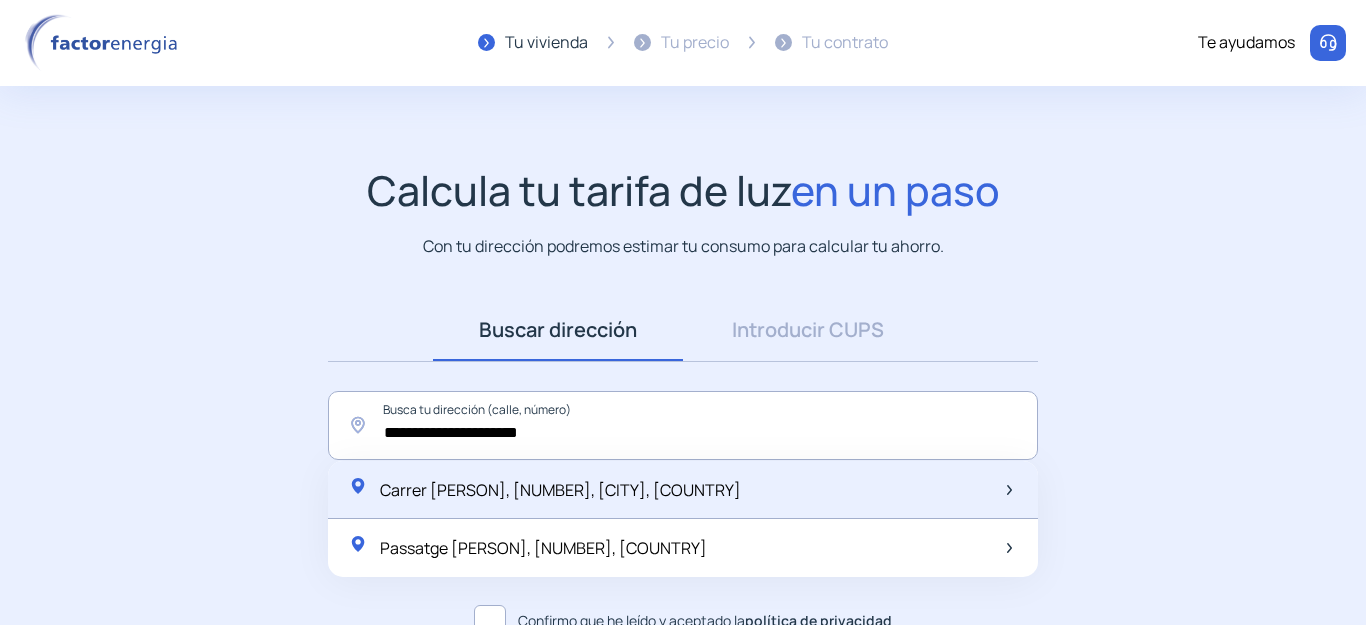 click on "Carrer [PERSON], [NUMBER], [CITY], [COUNTRY]" 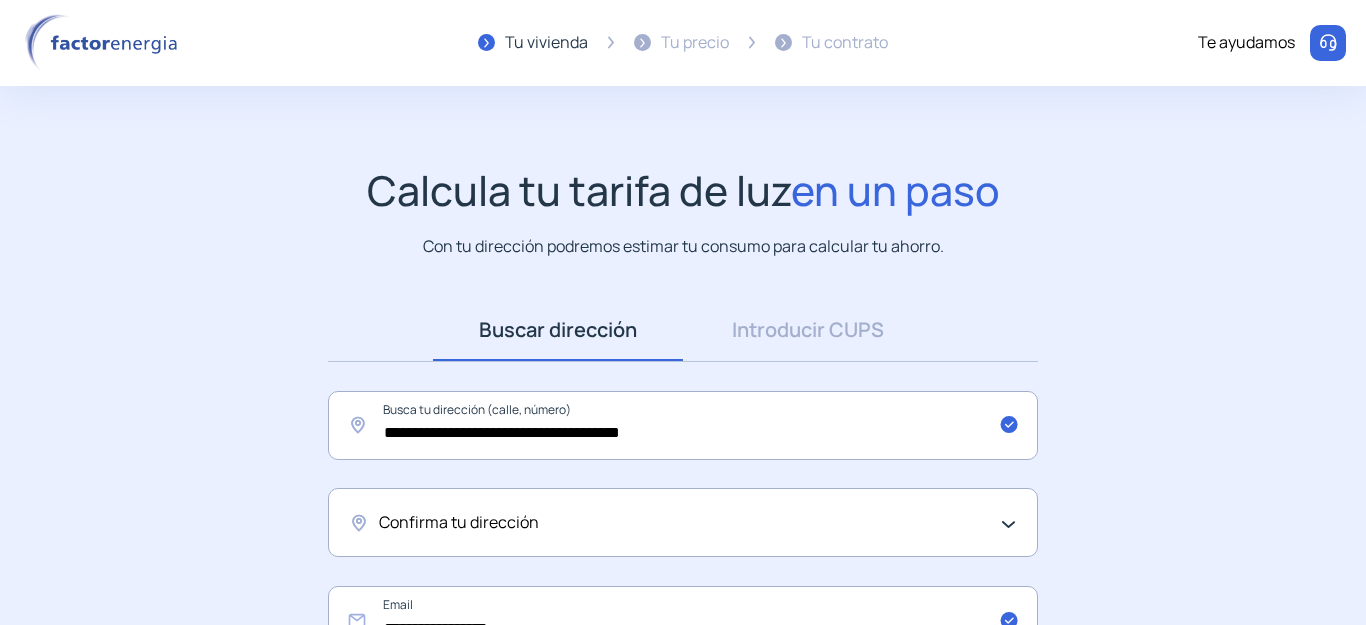click on "Confirma tu dirección" 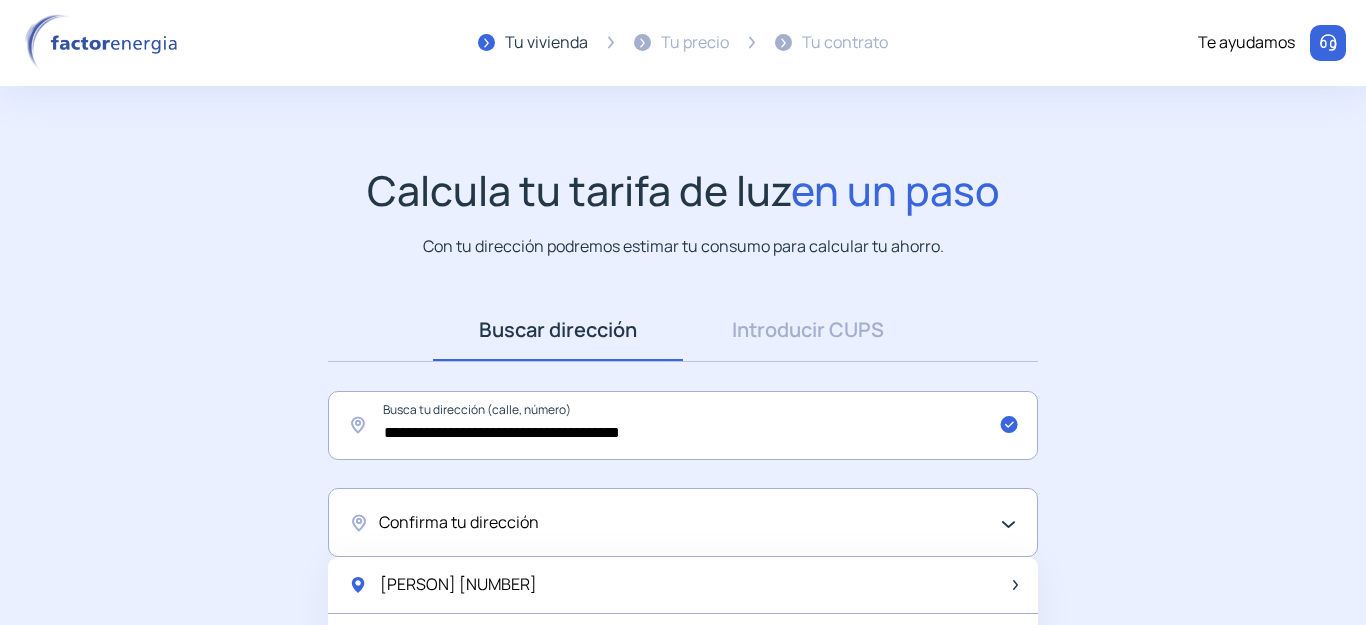drag, startPoint x: 471, startPoint y: 589, endPoint x: 469, endPoint y: 600, distance: 11.18034 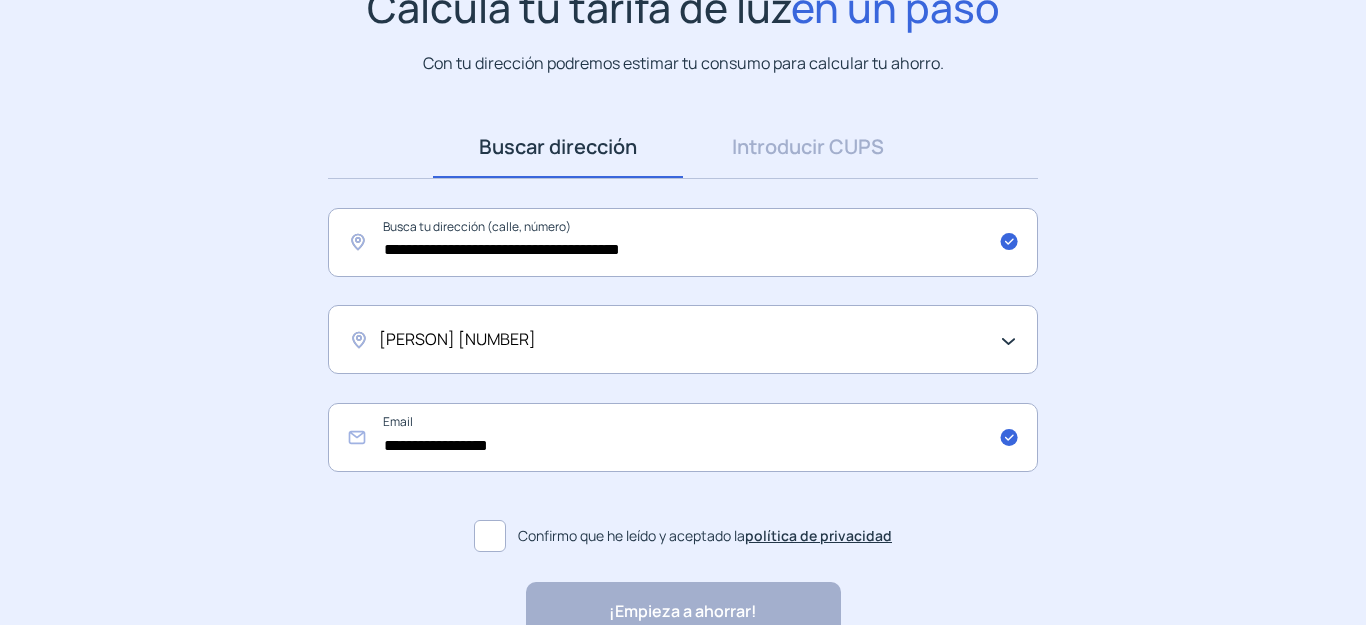 scroll, scrollTop: 200, scrollLeft: 0, axis: vertical 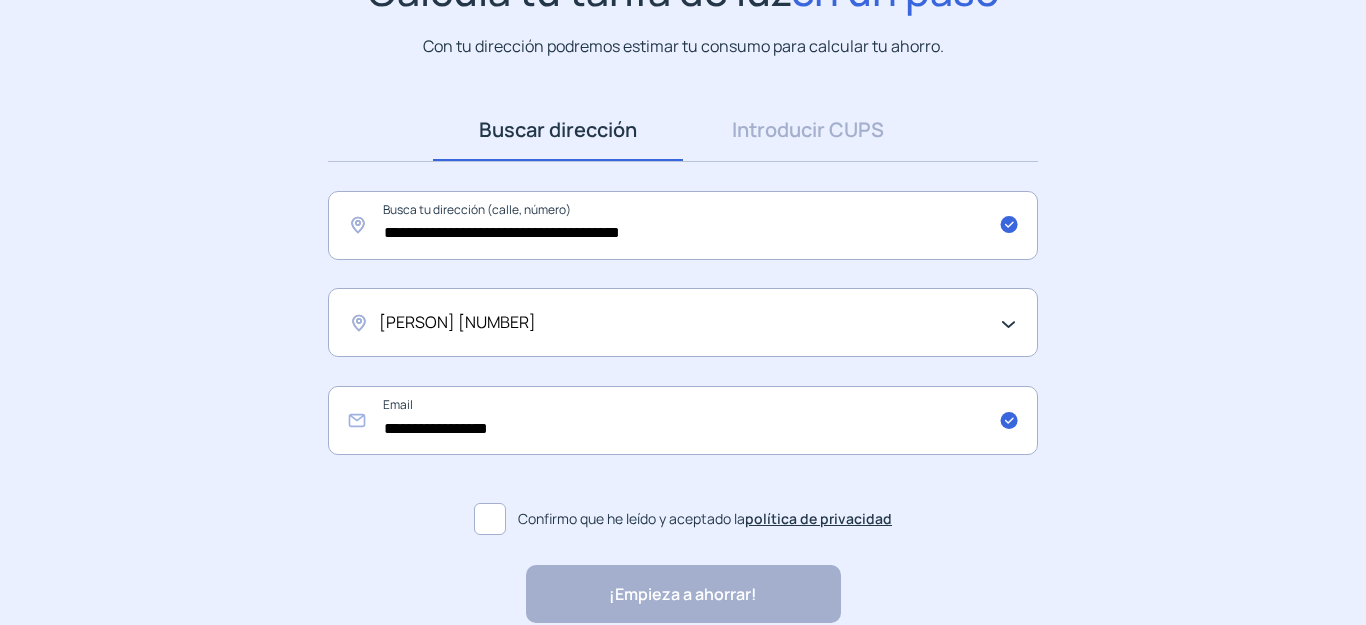 click 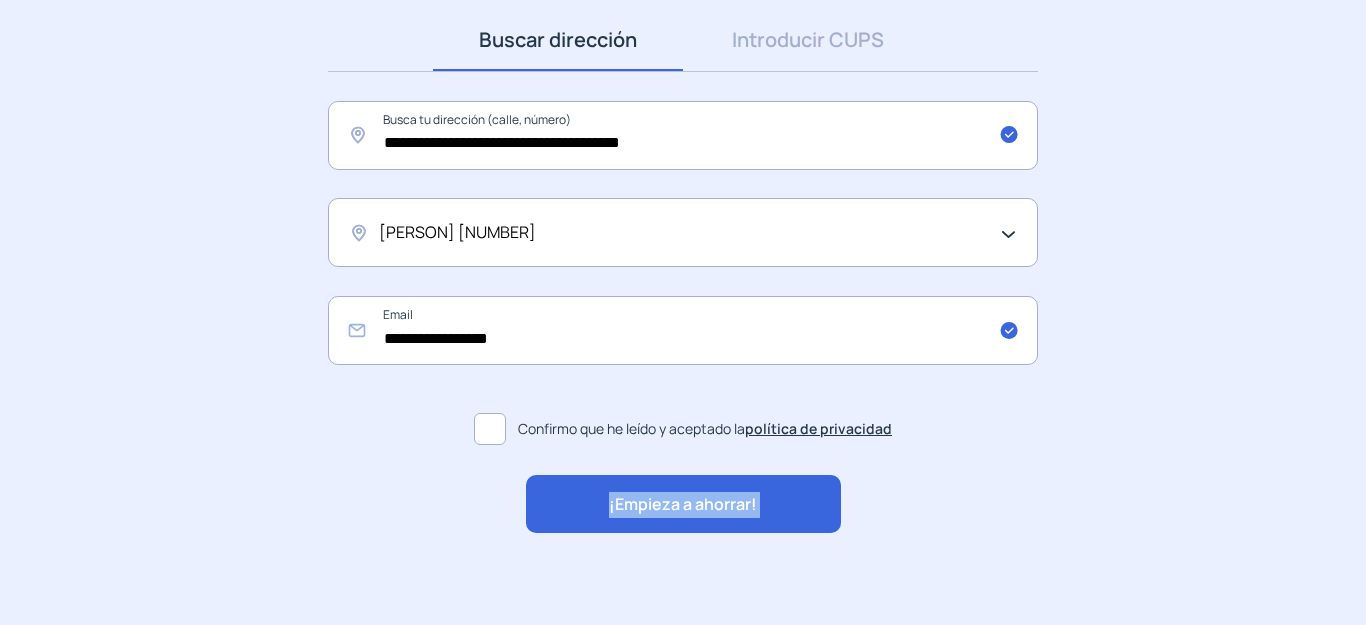 click on "**********" 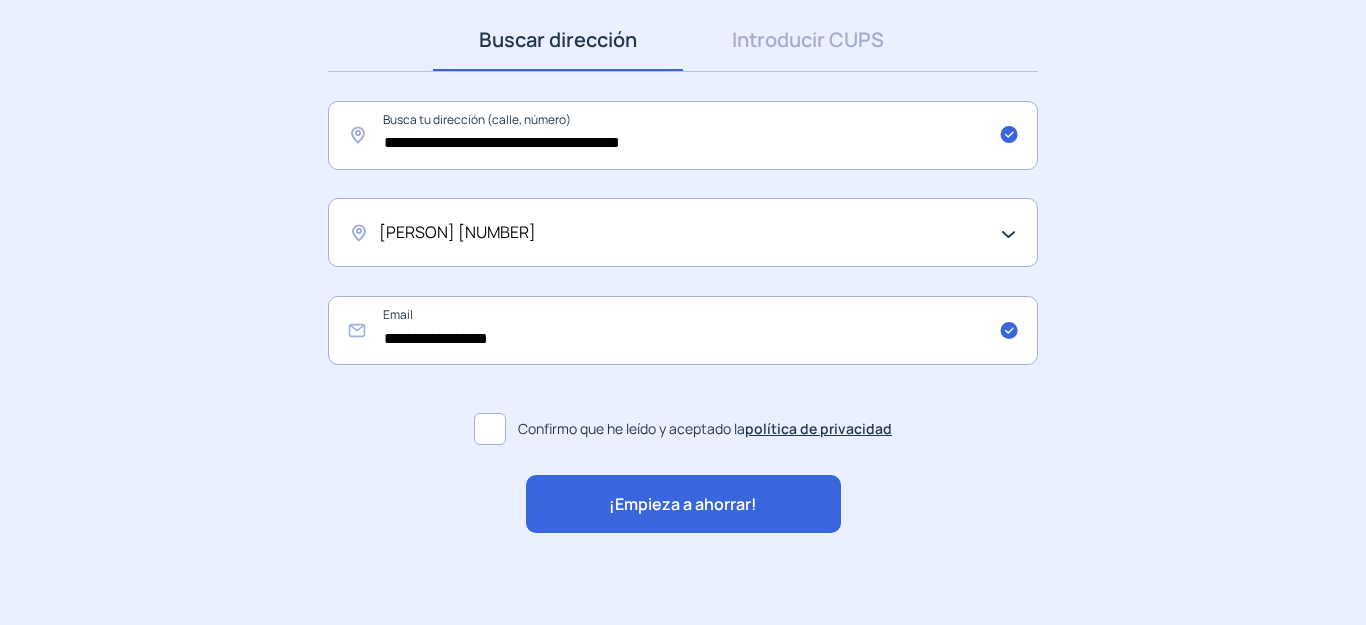 scroll, scrollTop: 298, scrollLeft: 0, axis: vertical 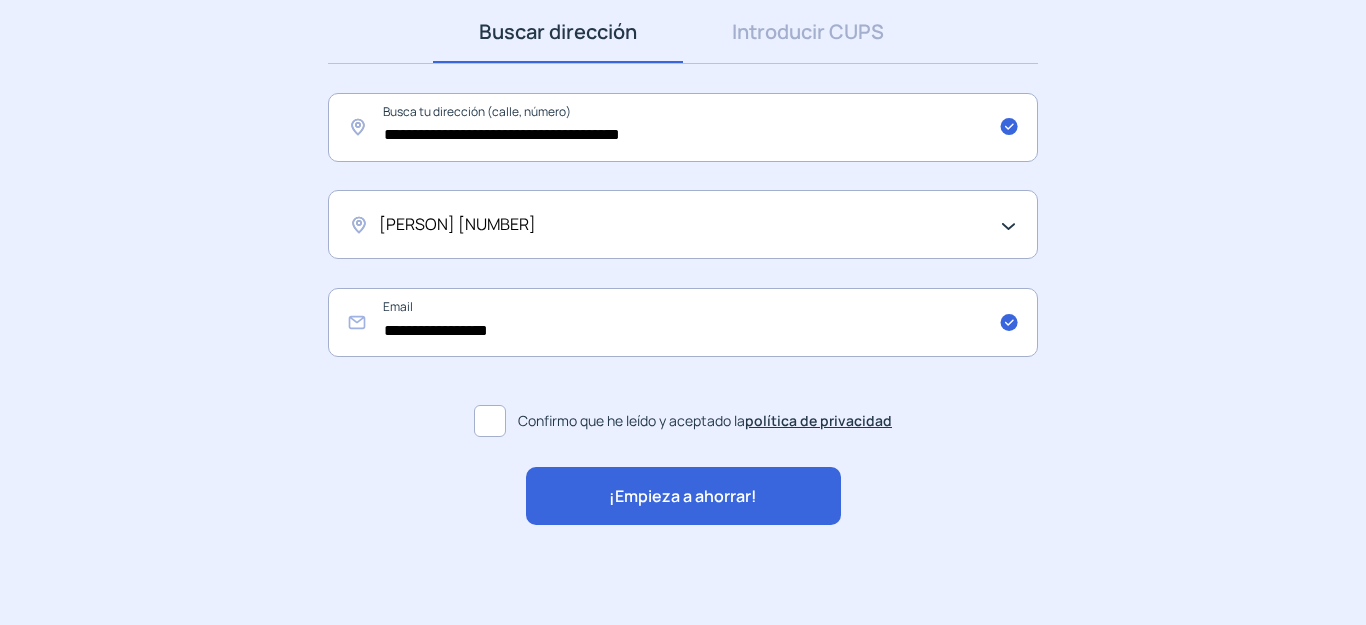 click on "¡Empieza a ahorrar!" 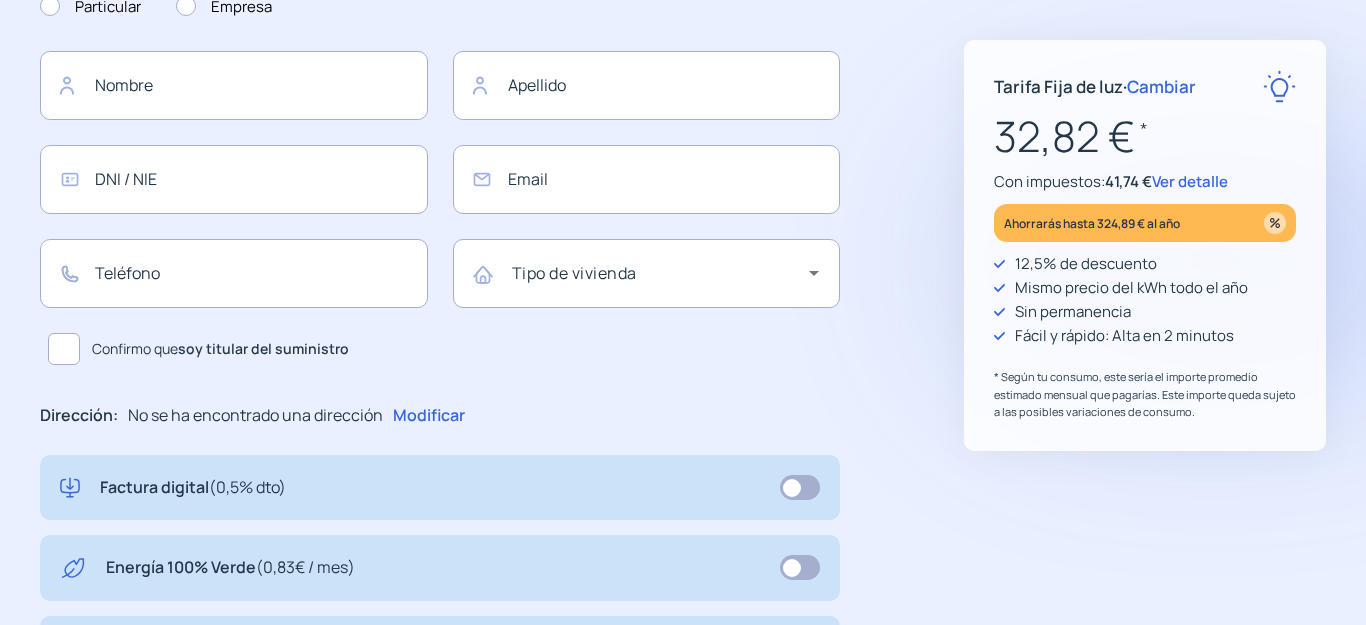 type on "**********" 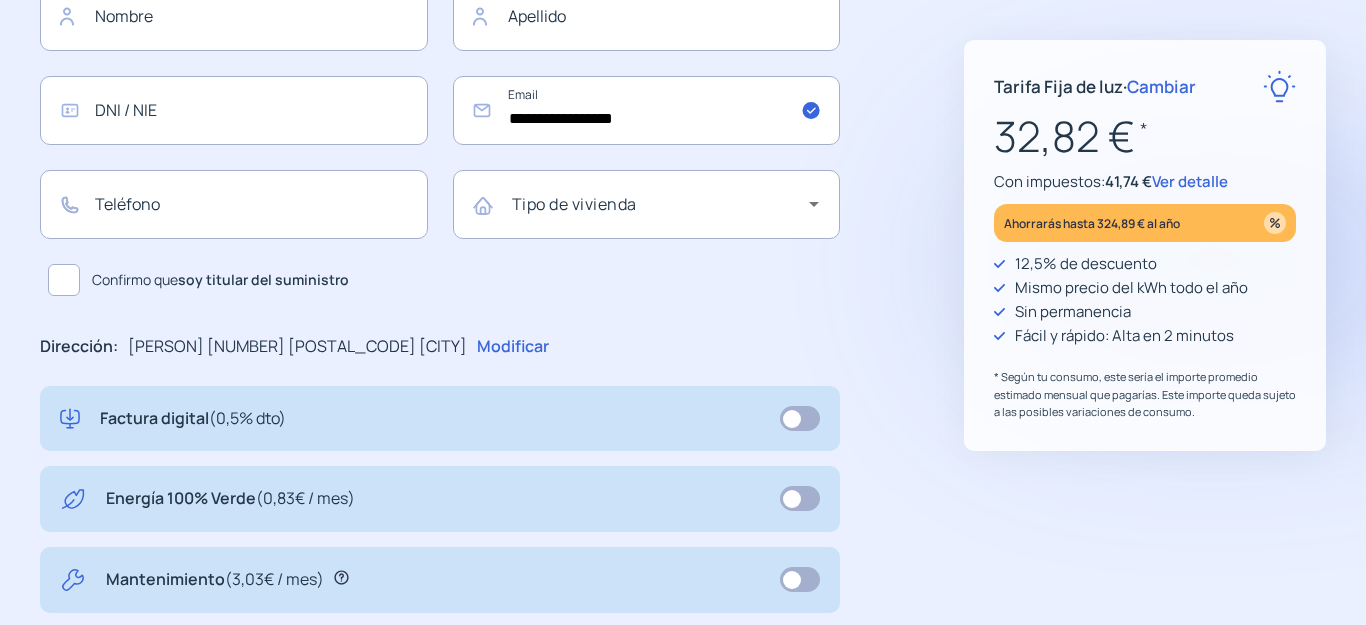 scroll, scrollTop: 400, scrollLeft: 0, axis: vertical 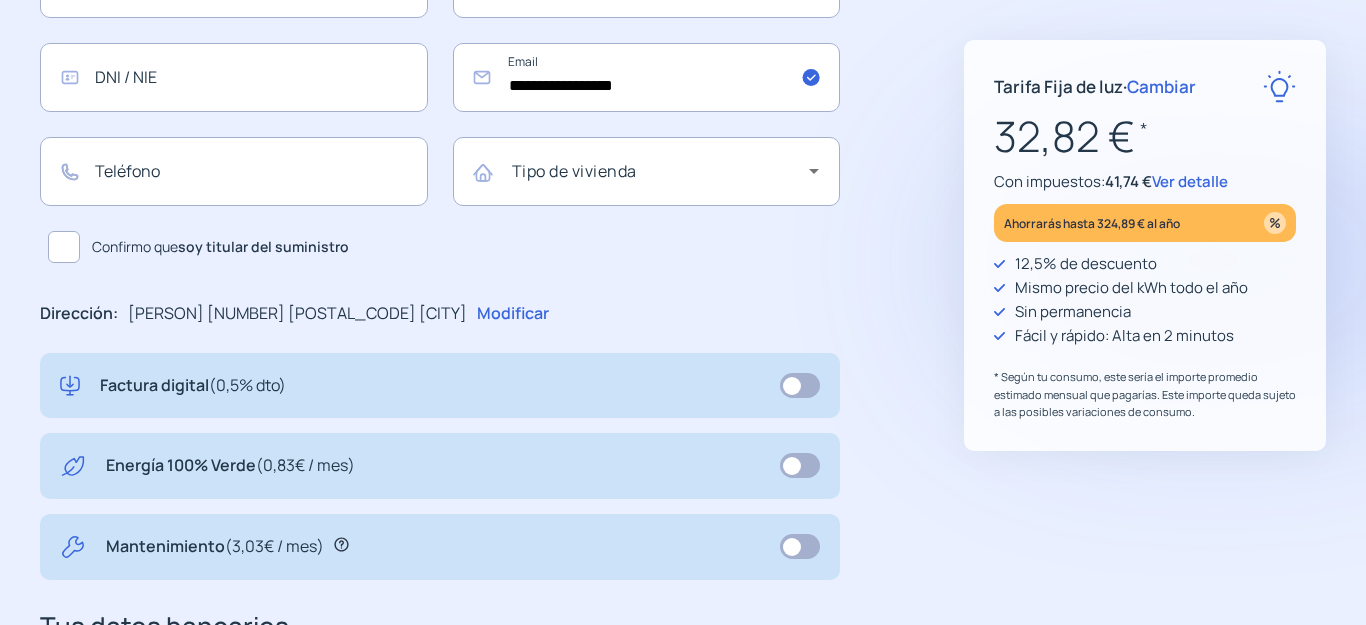 click 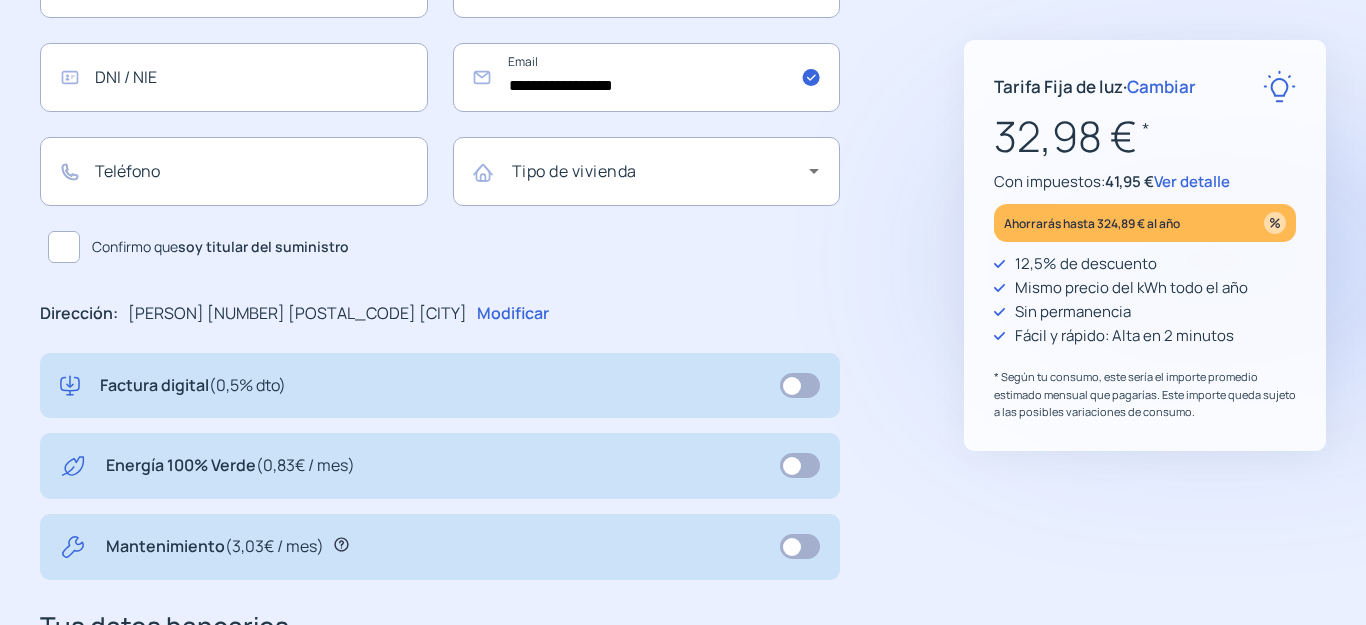 click 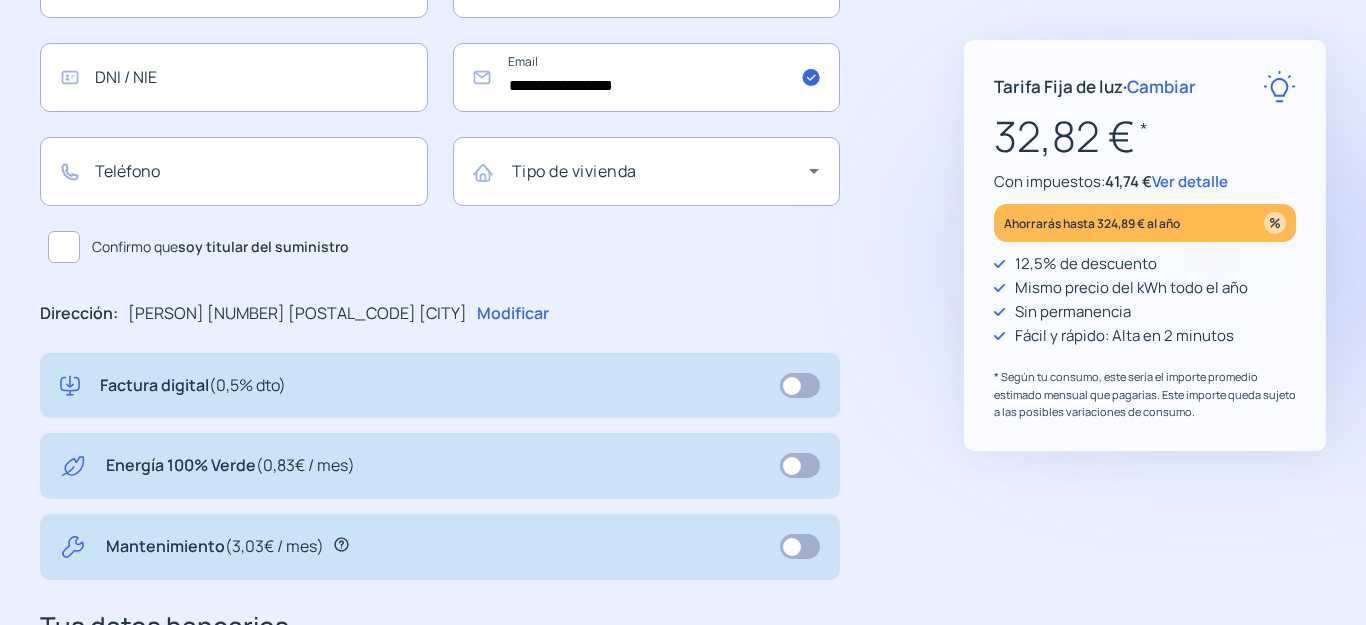 click 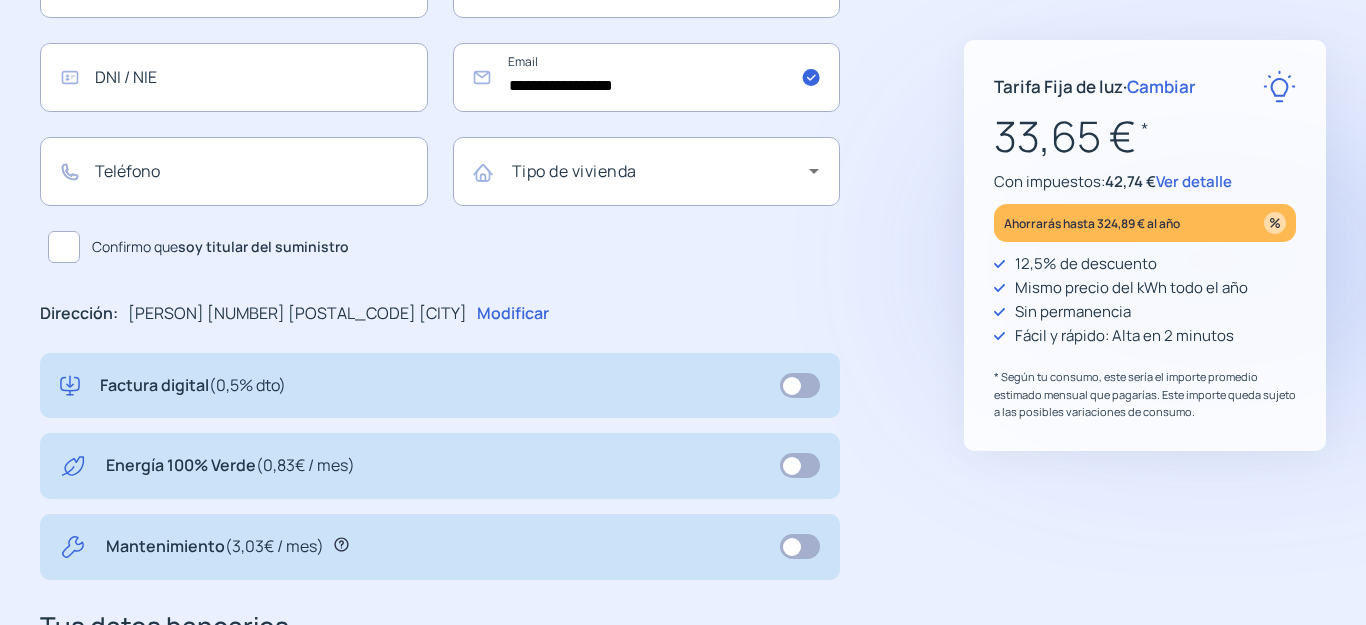 click 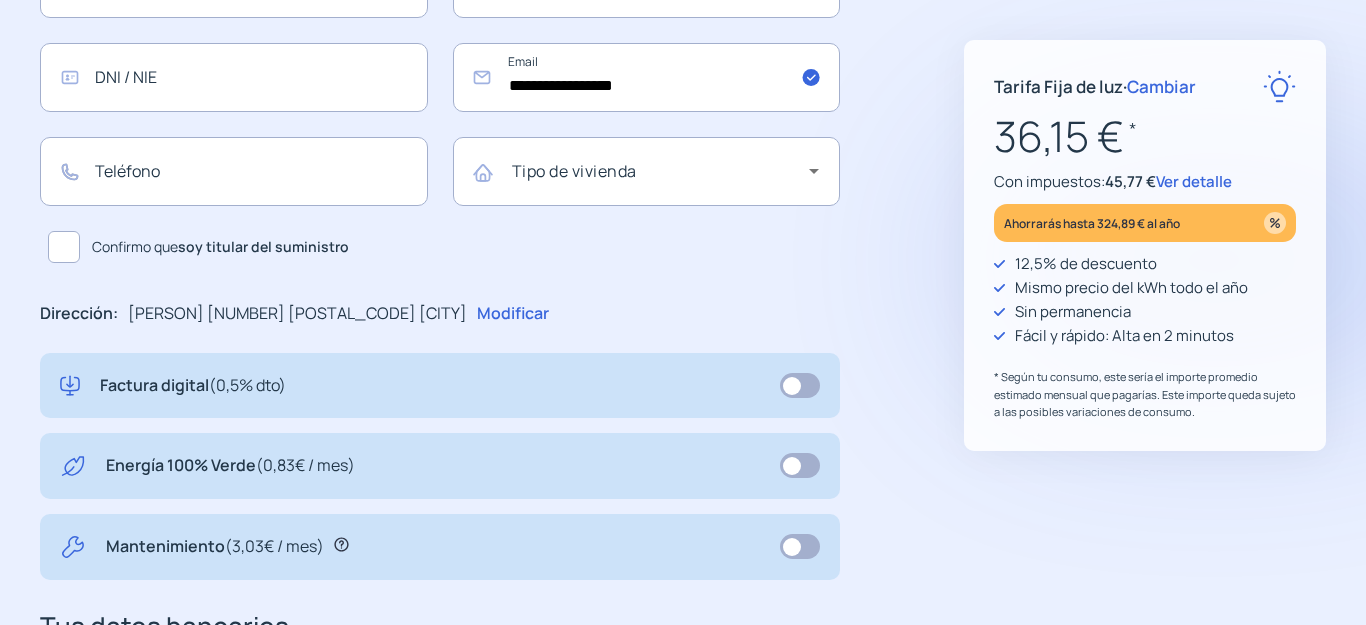 click 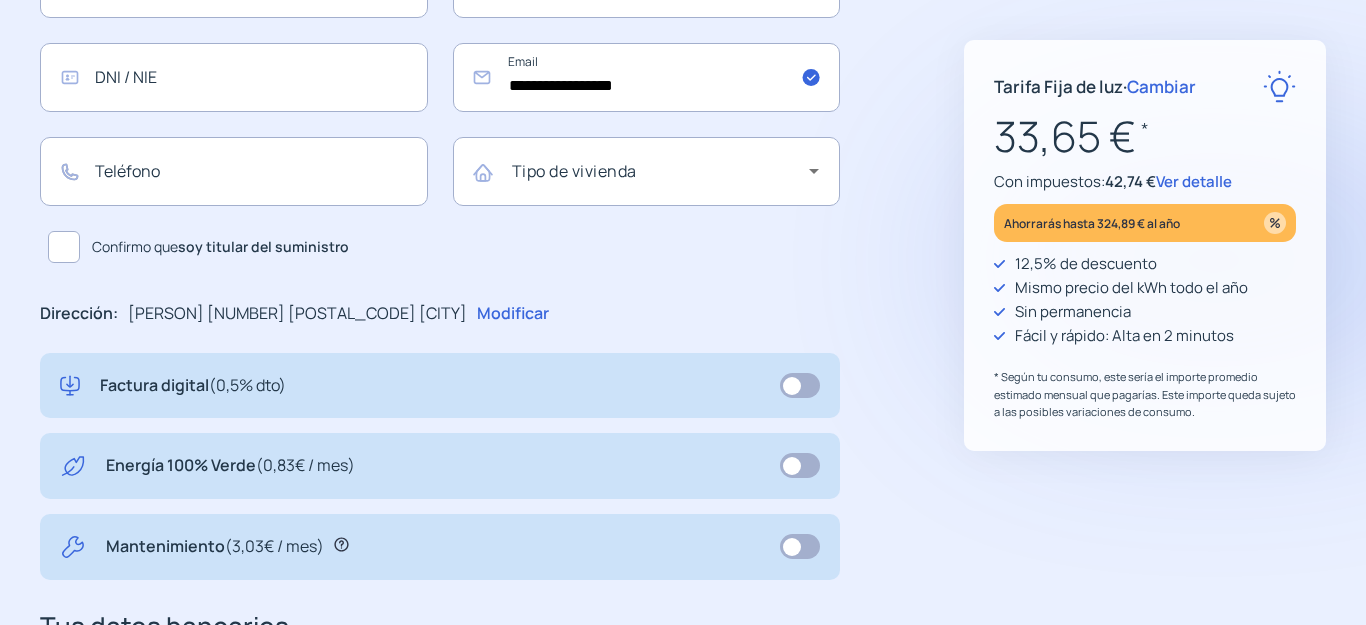 click 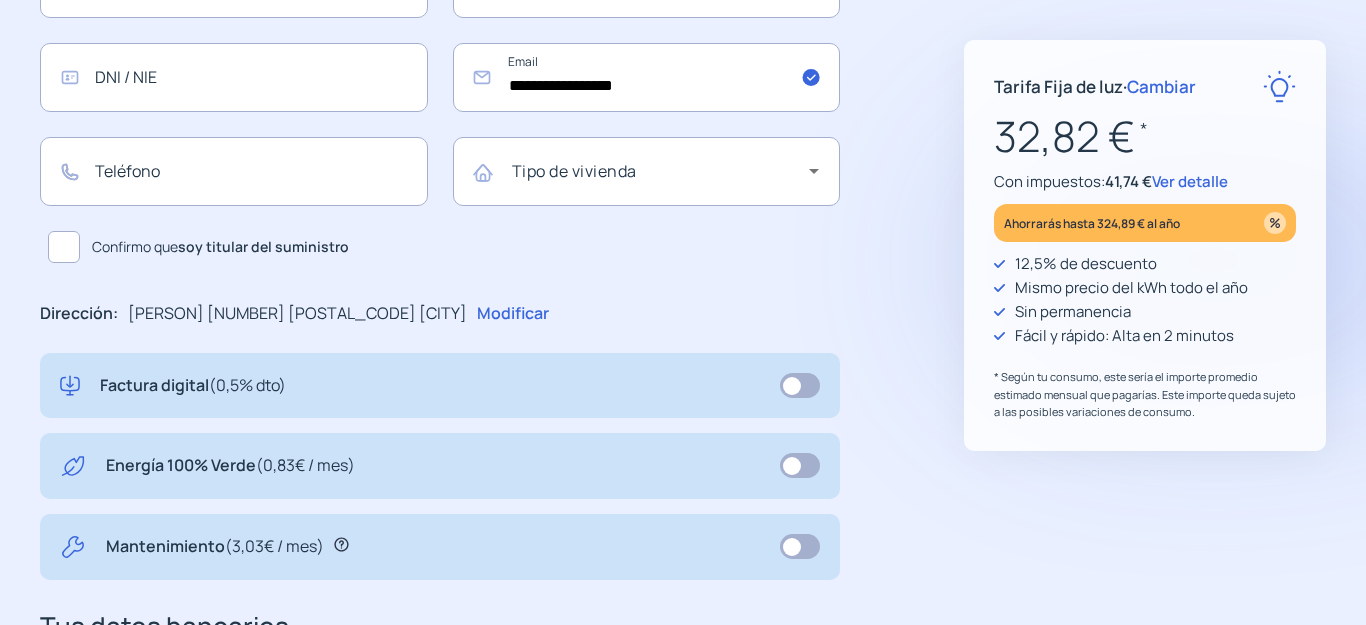 click 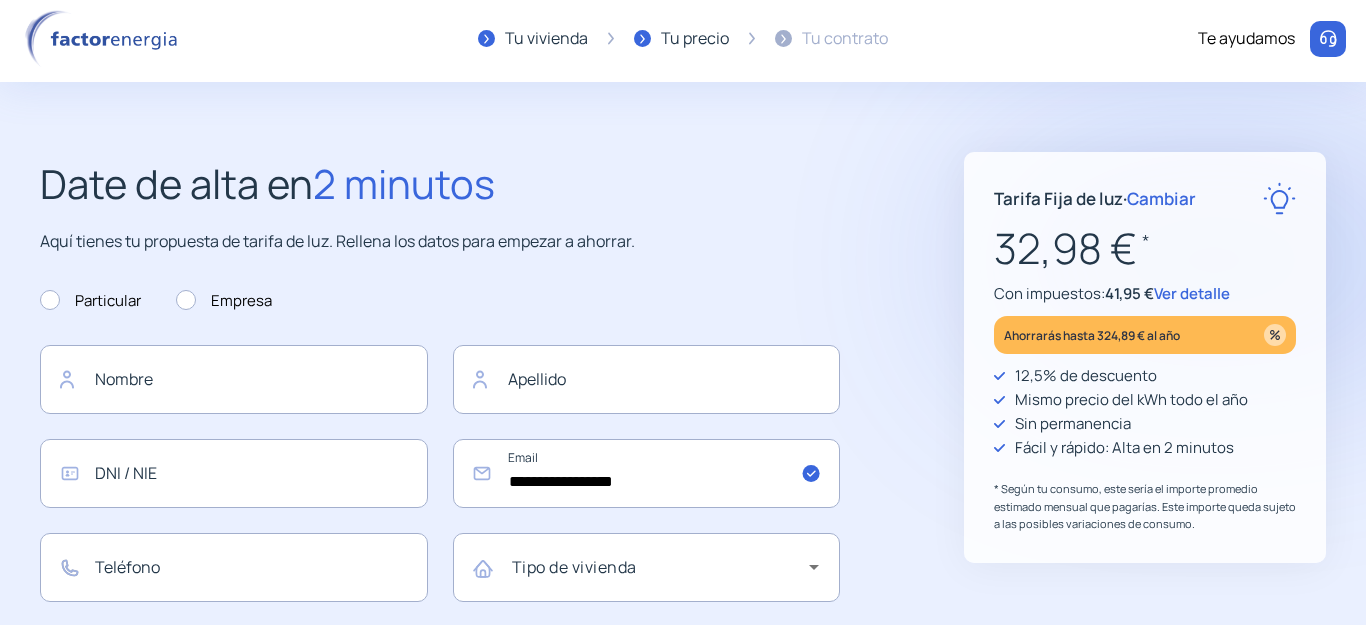 scroll, scrollTop: 0, scrollLeft: 0, axis: both 